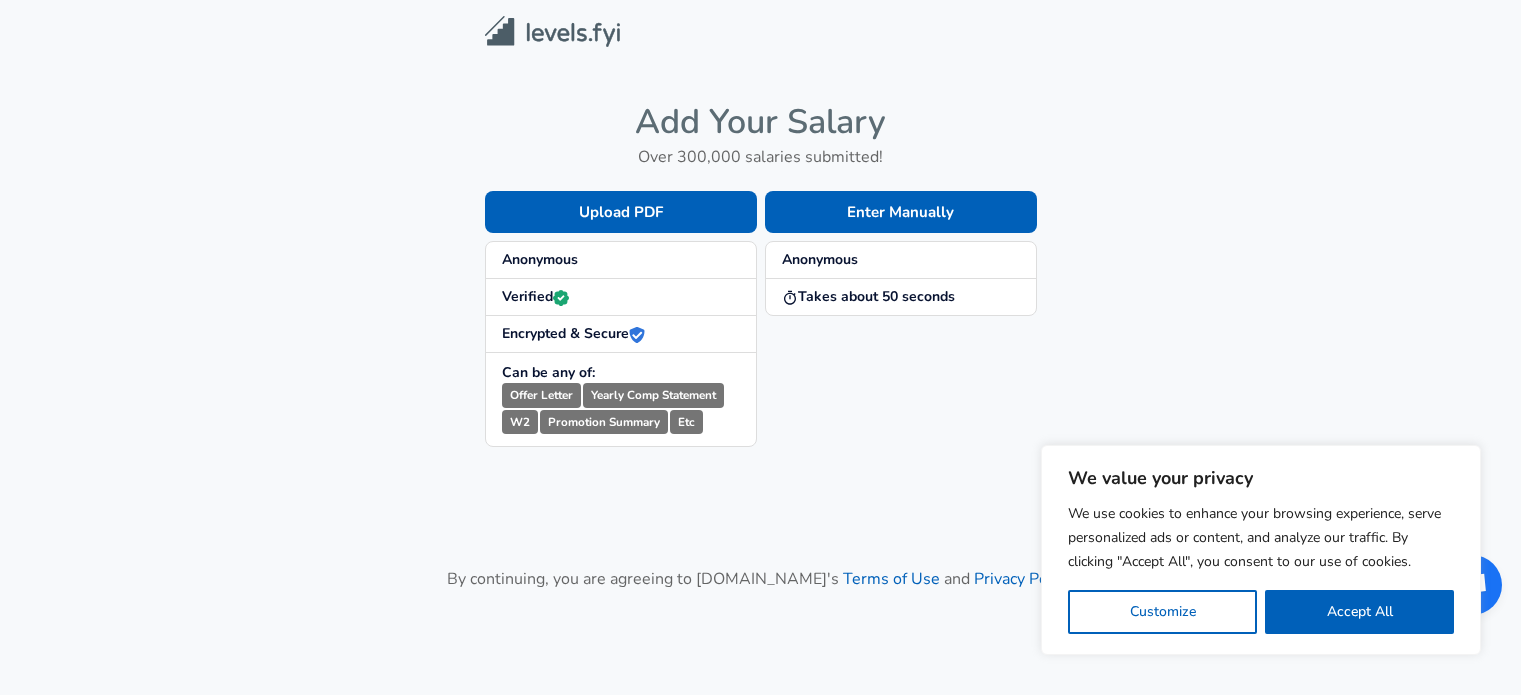 scroll, scrollTop: 0, scrollLeft: 0, axis: both 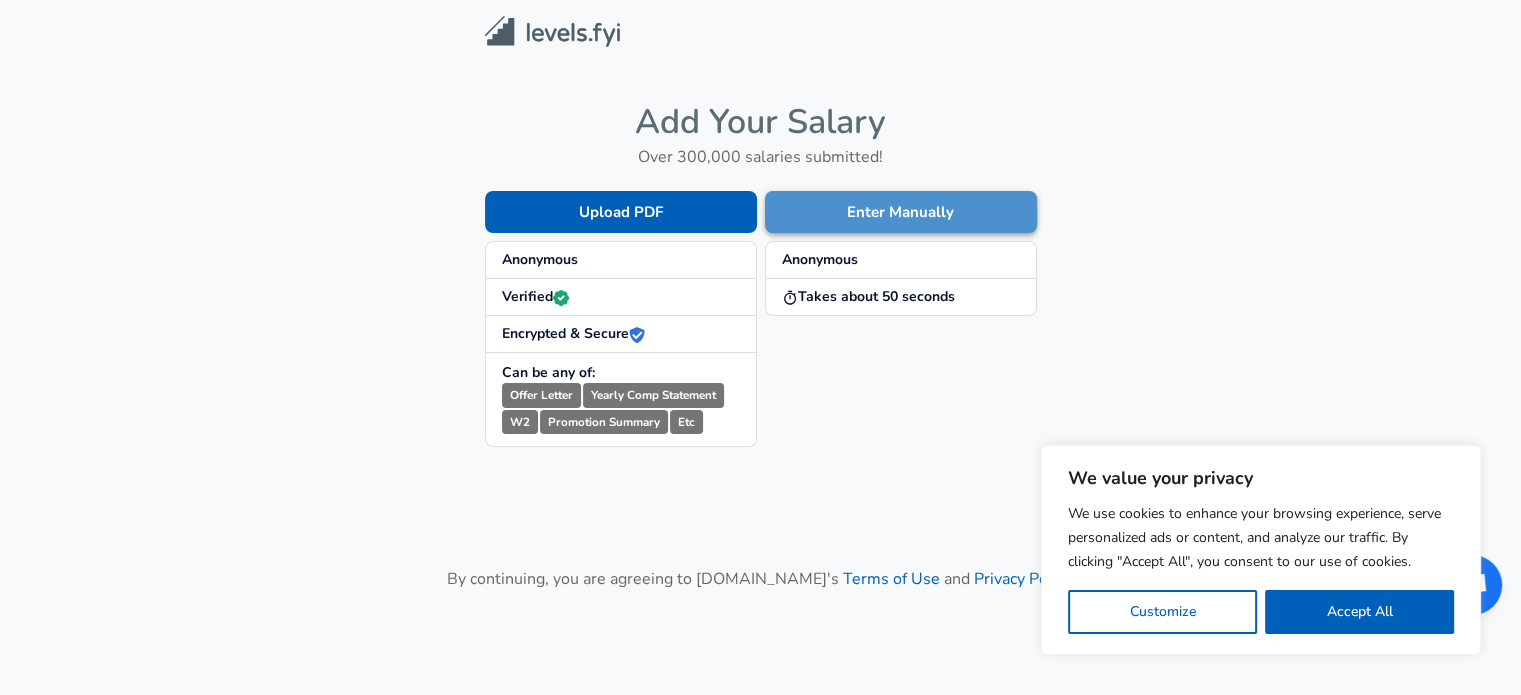 click on "Enter Manually" at bounding box center [901, 212] 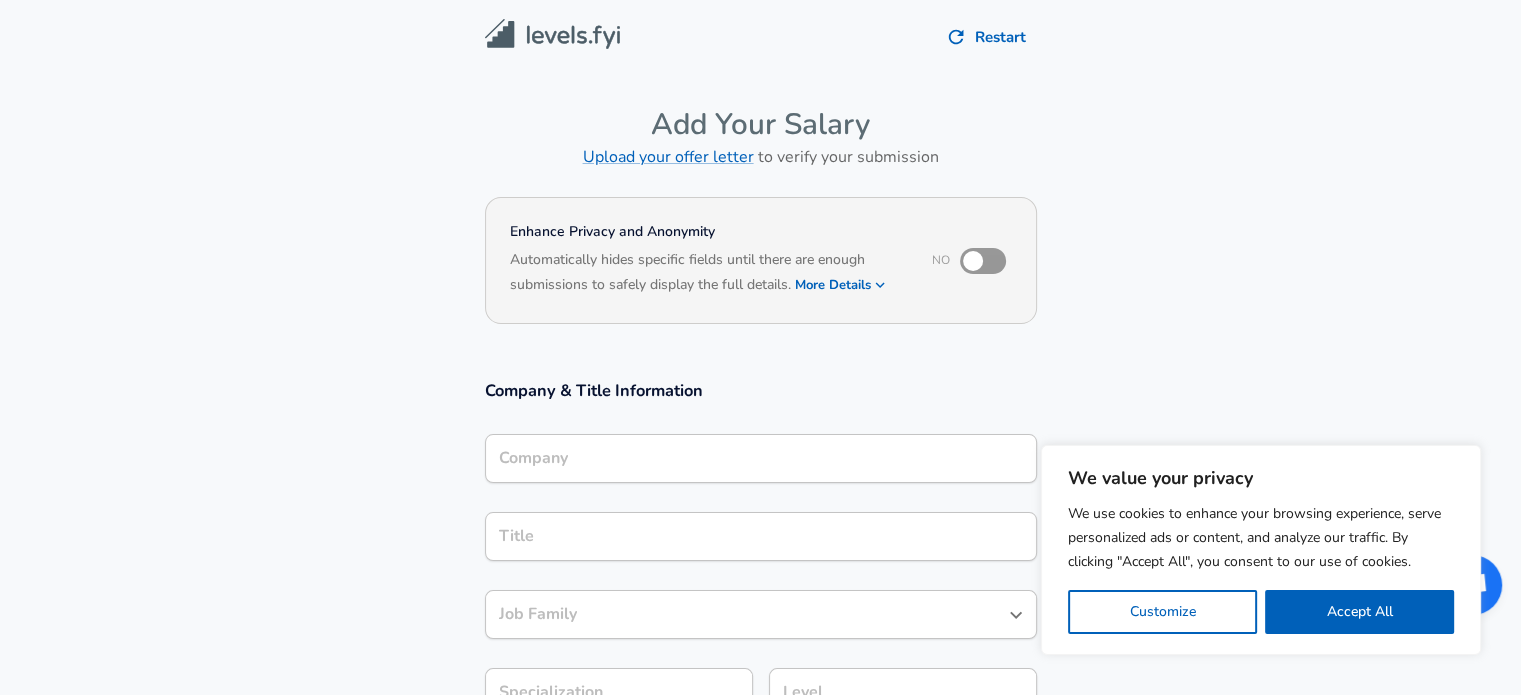 scroll, scrollTop: 149, scrollLeft: 0, axis: vertical 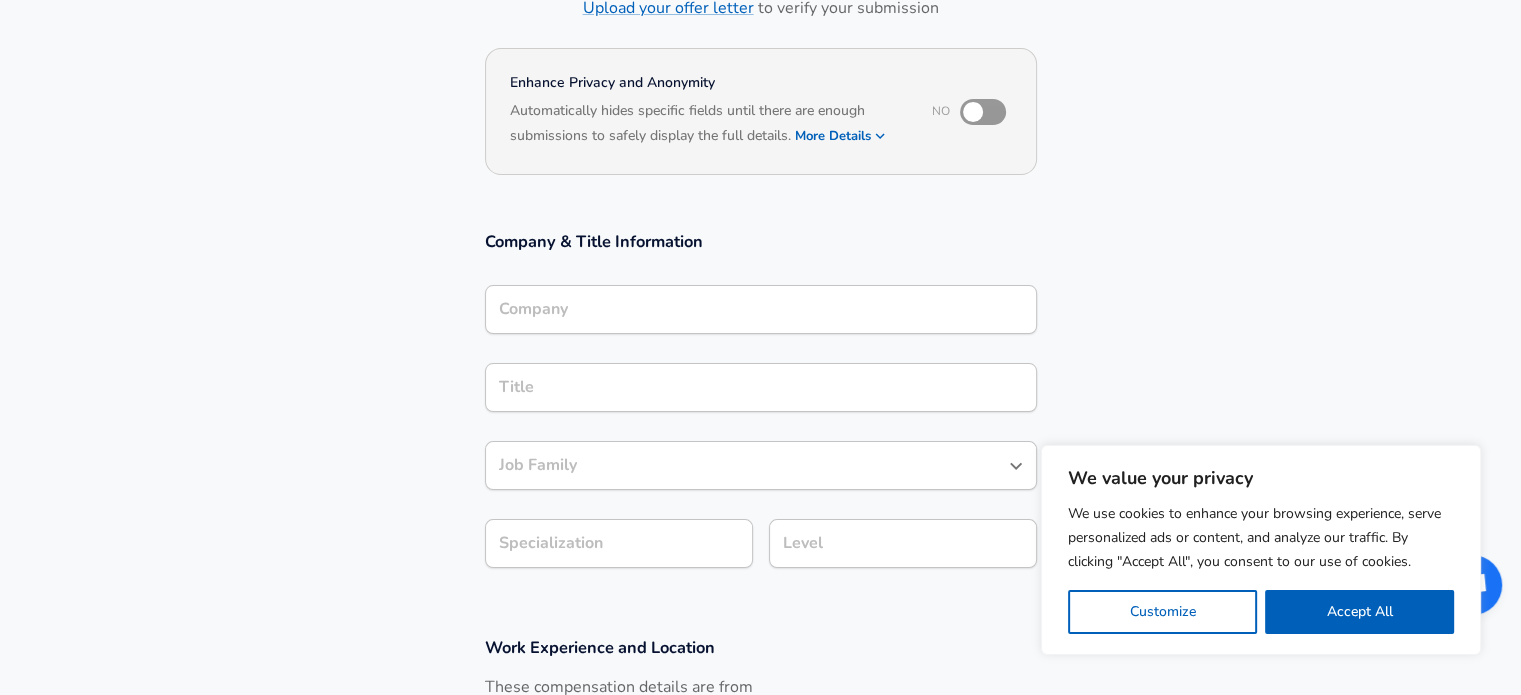 click on "Company" at bounding box center [761, 309] 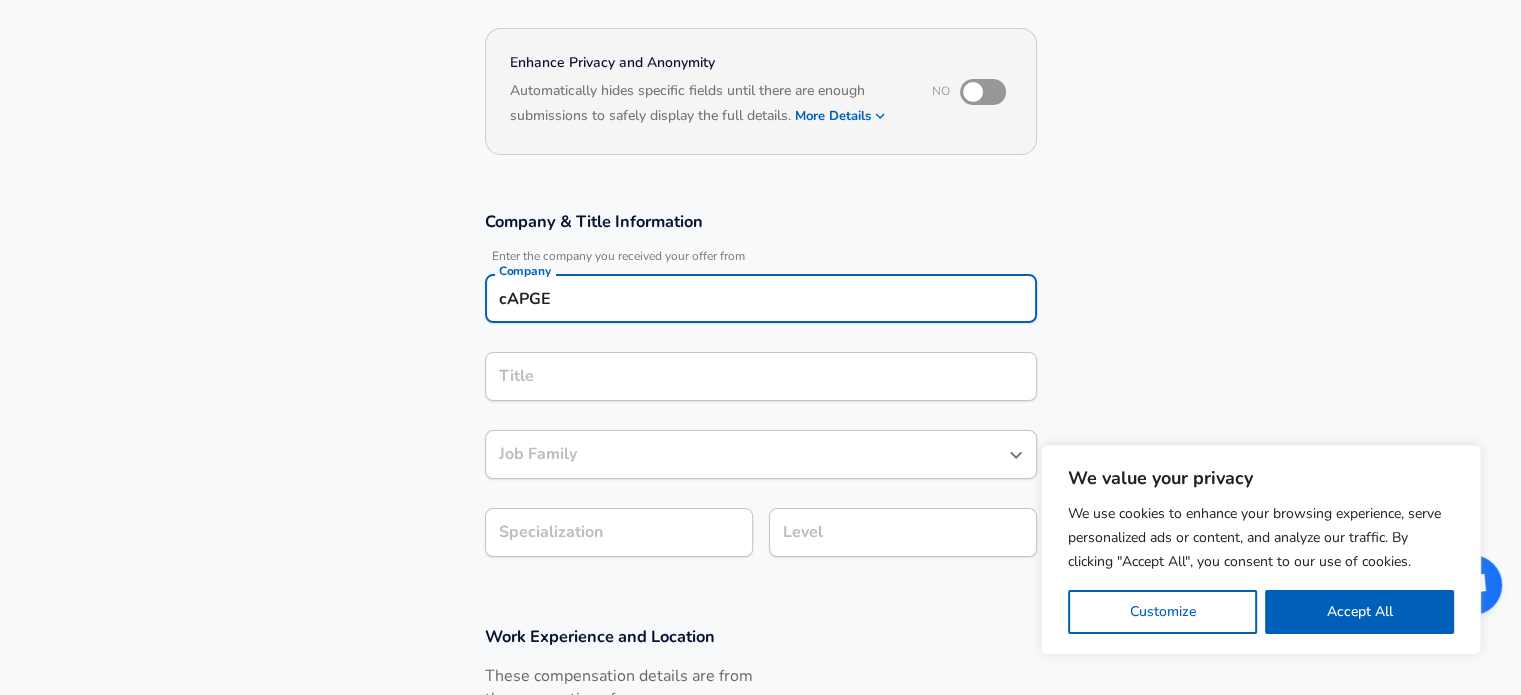 type on "cAPGEM" 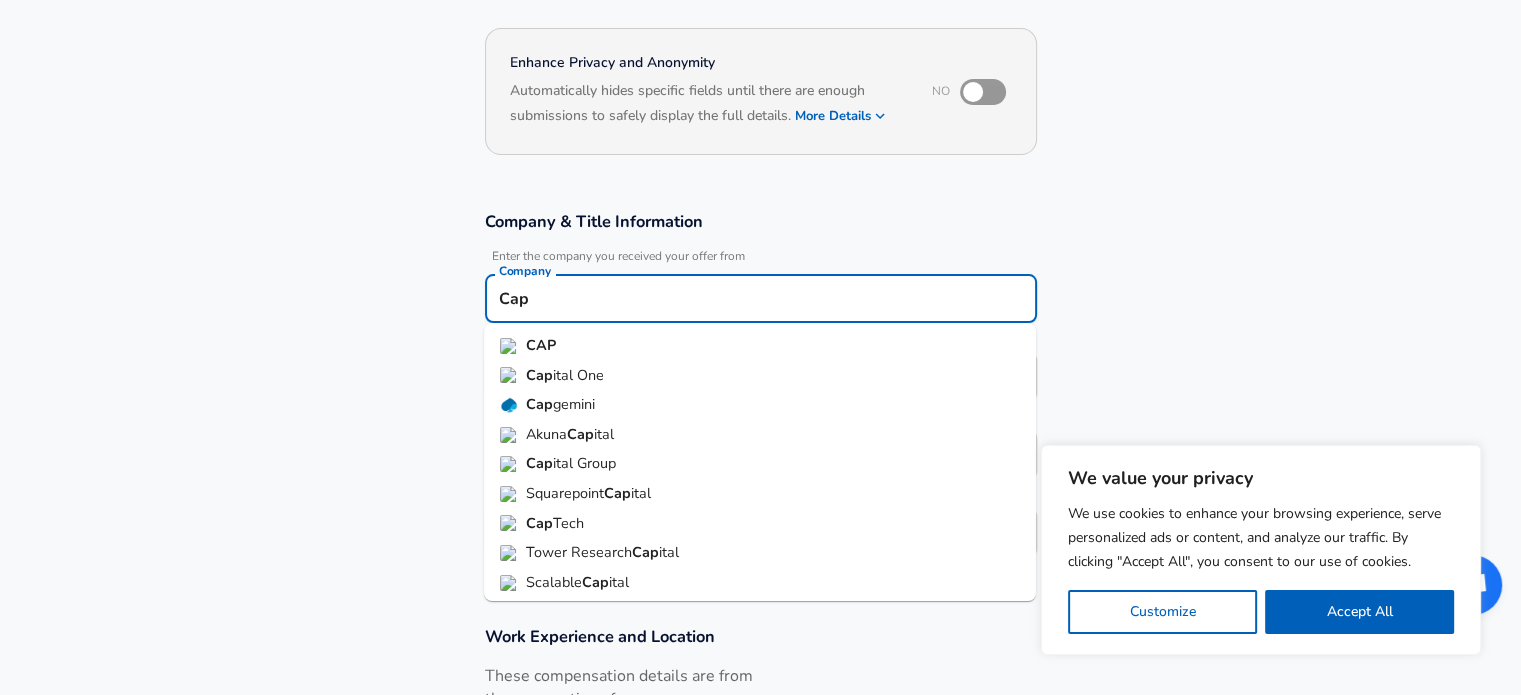click on "gemini" at bounding box center [574, 404] 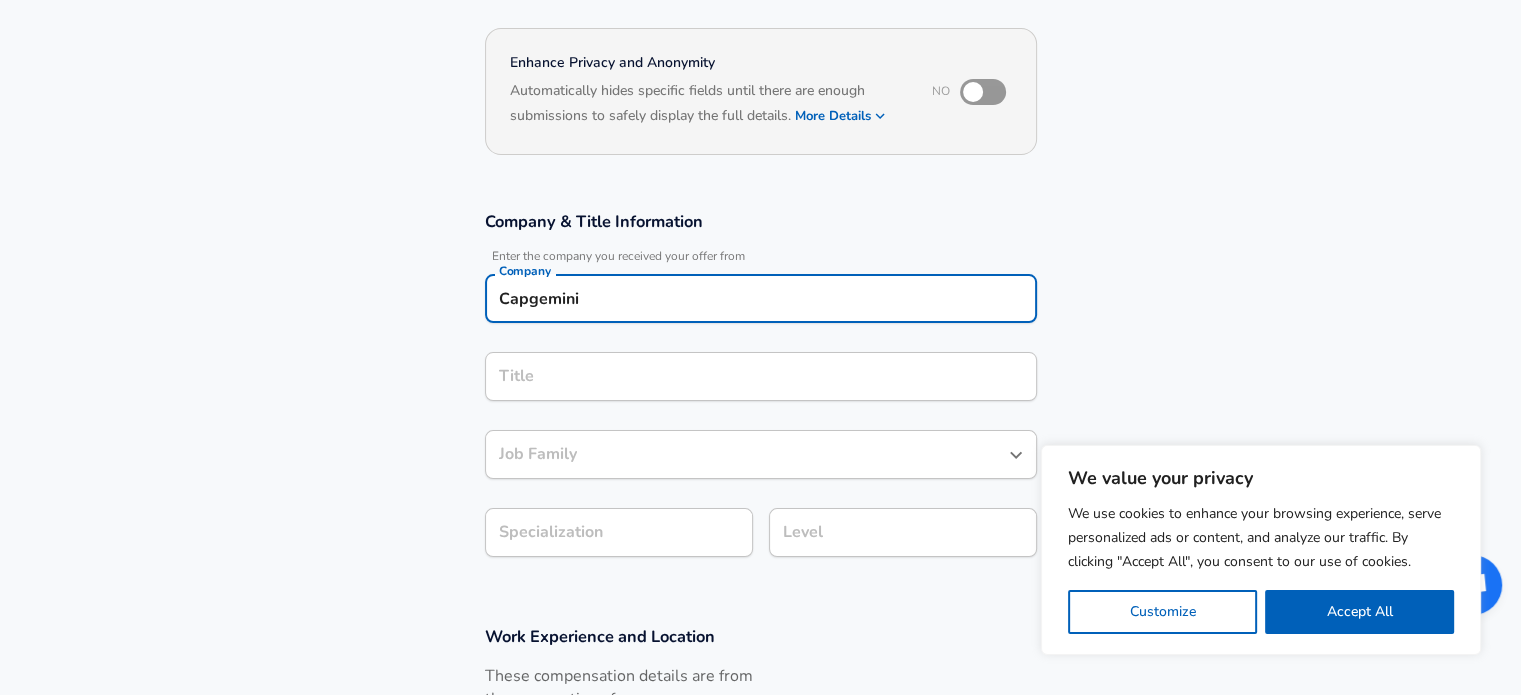 click on "Title" at bounding box center (761, 376) 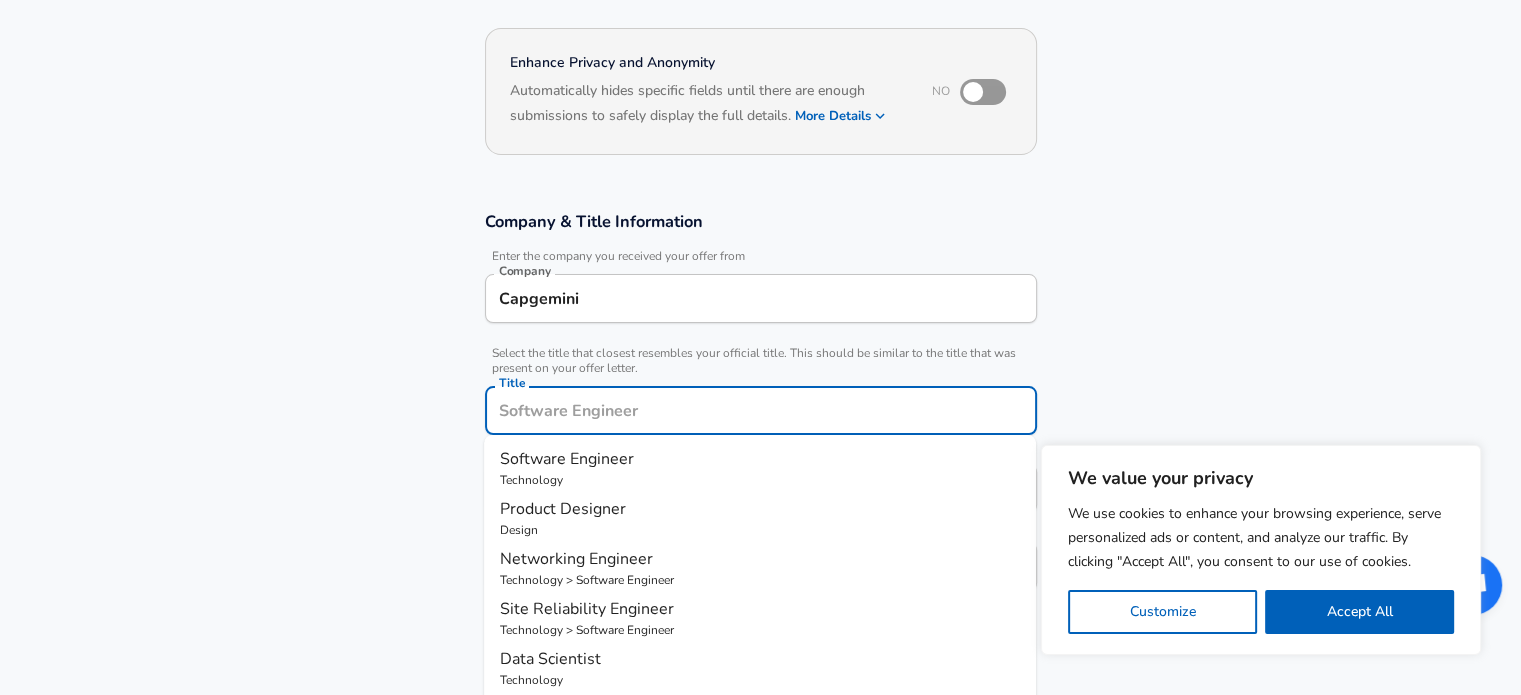 scroll, scrollTop: 209, scrollLeft: 0, axis: vertical 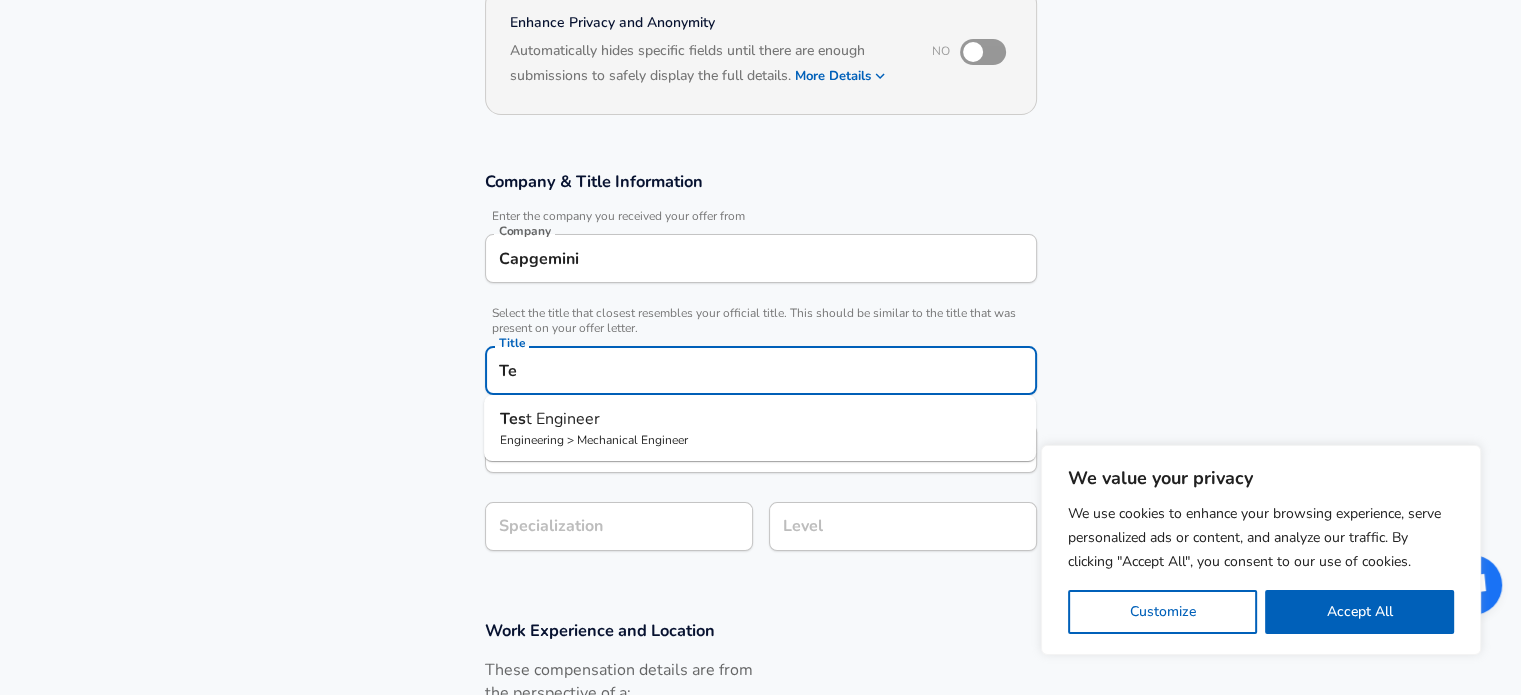 type on "T" 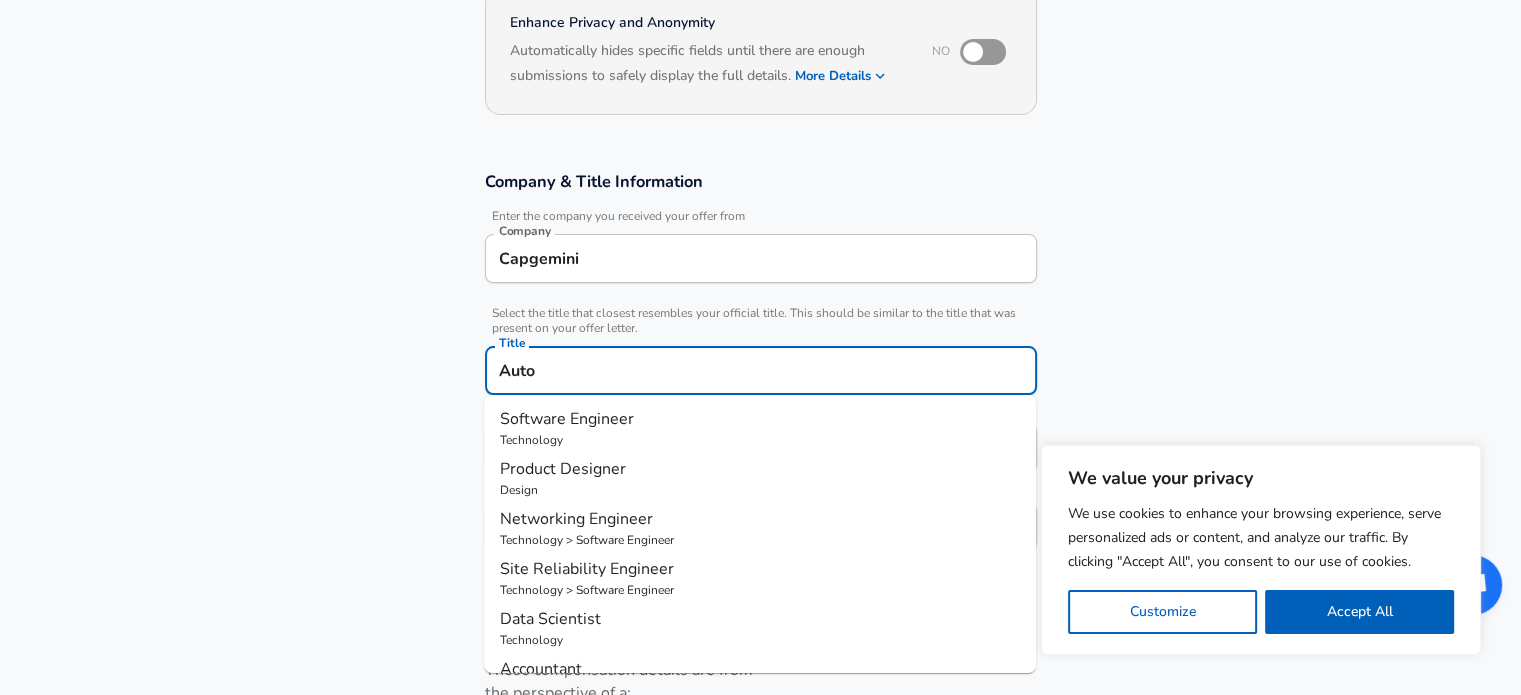 type on "Autom" 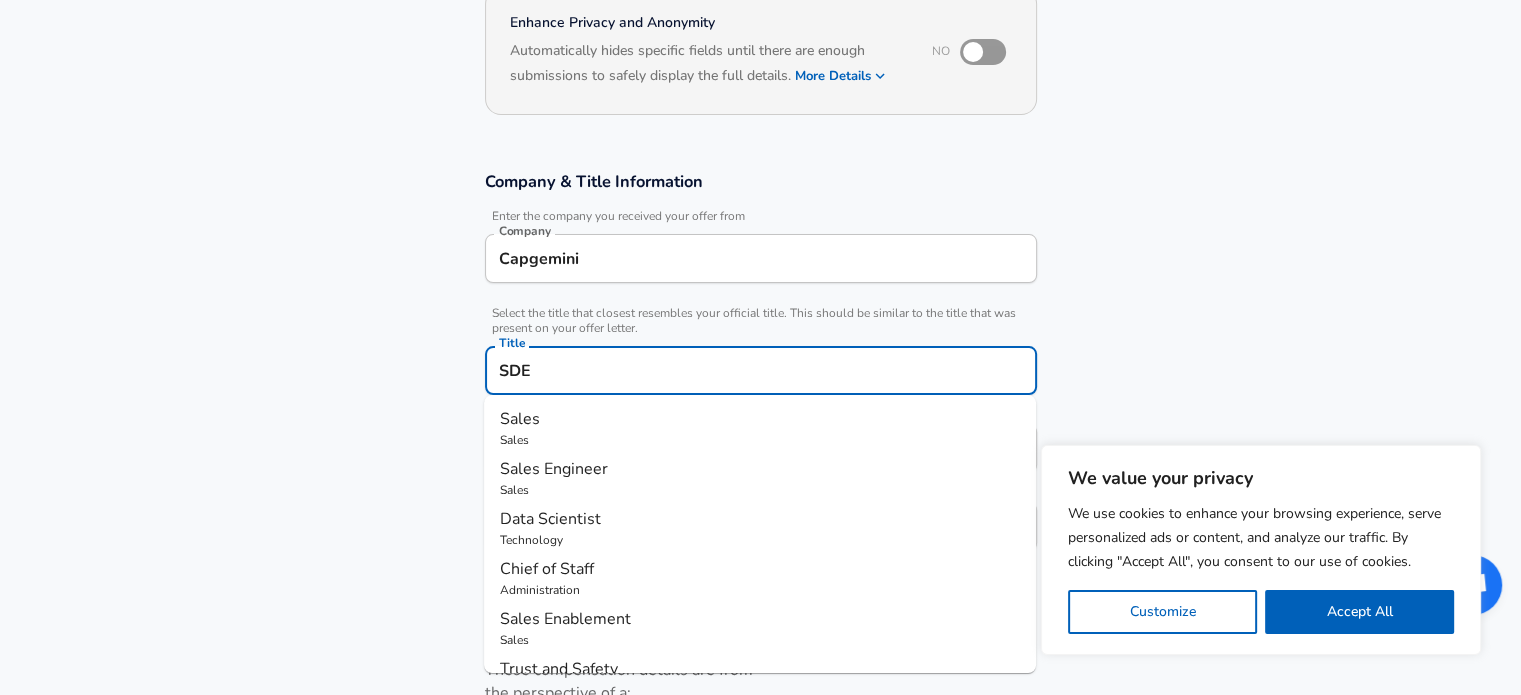type on "SDET" 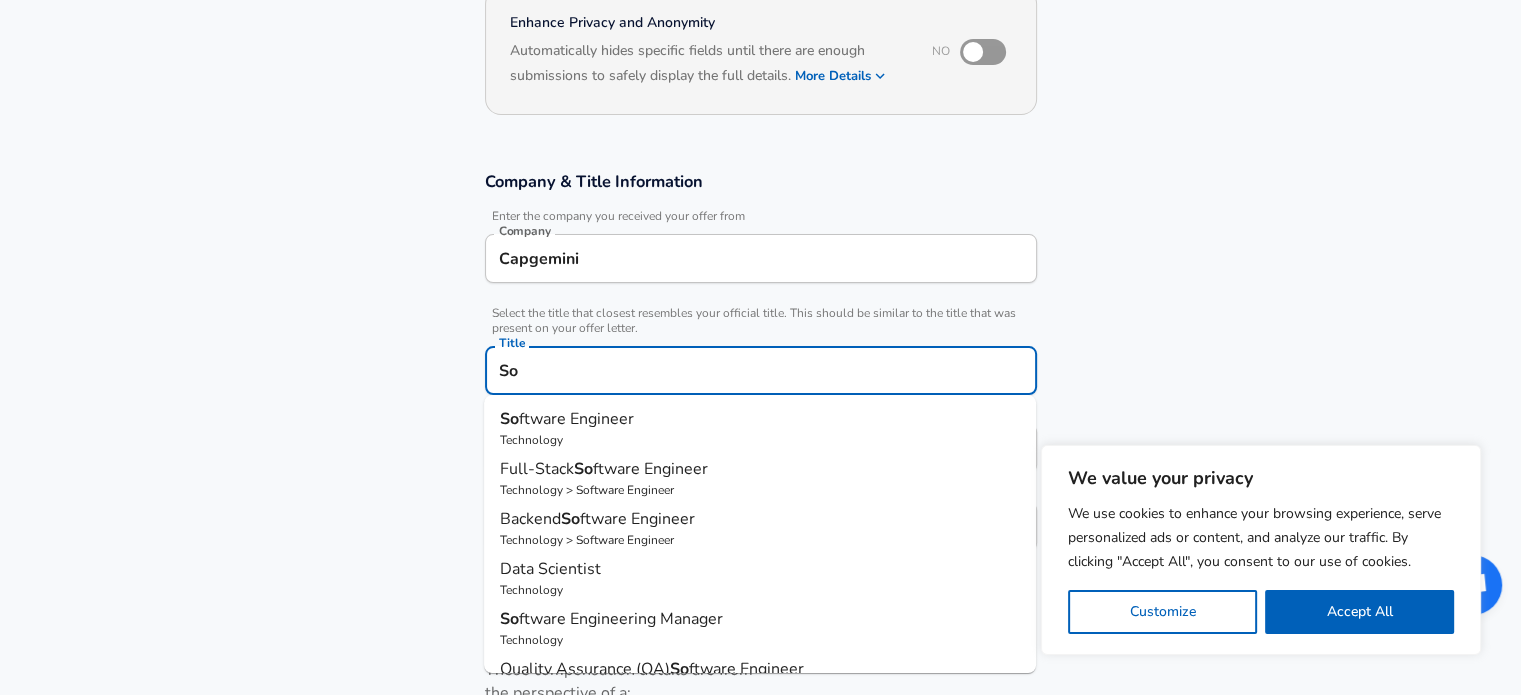 type on "S" 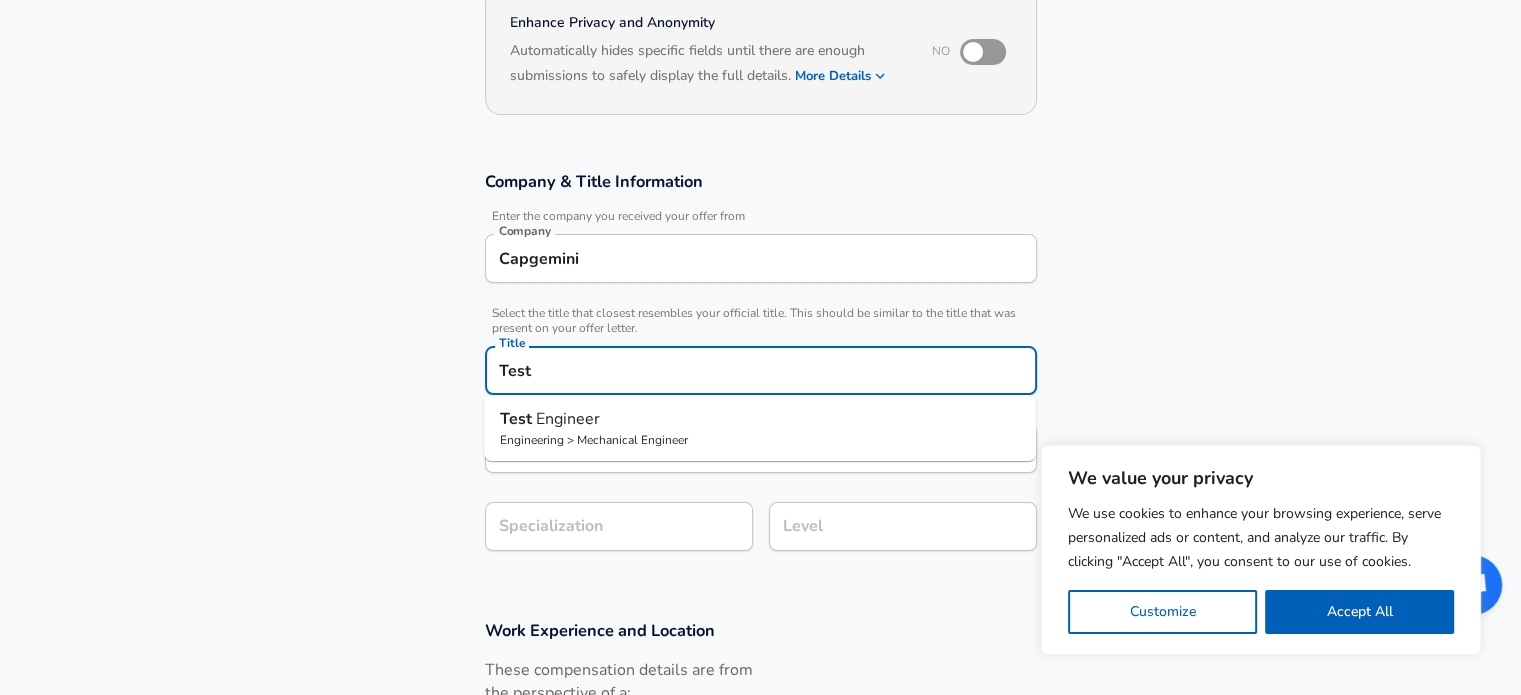 click on "Engineer" at bounding box center [568, 419] 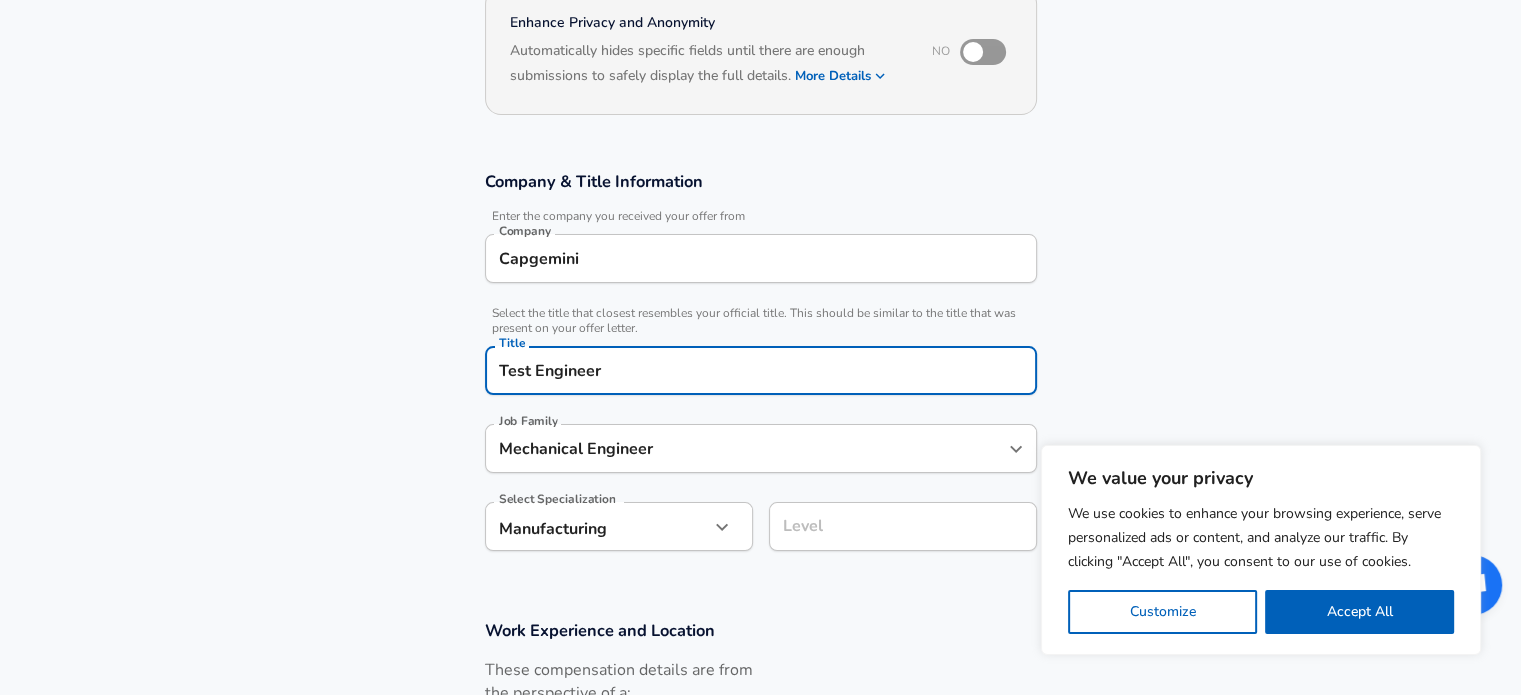 type on "Test Engineer" 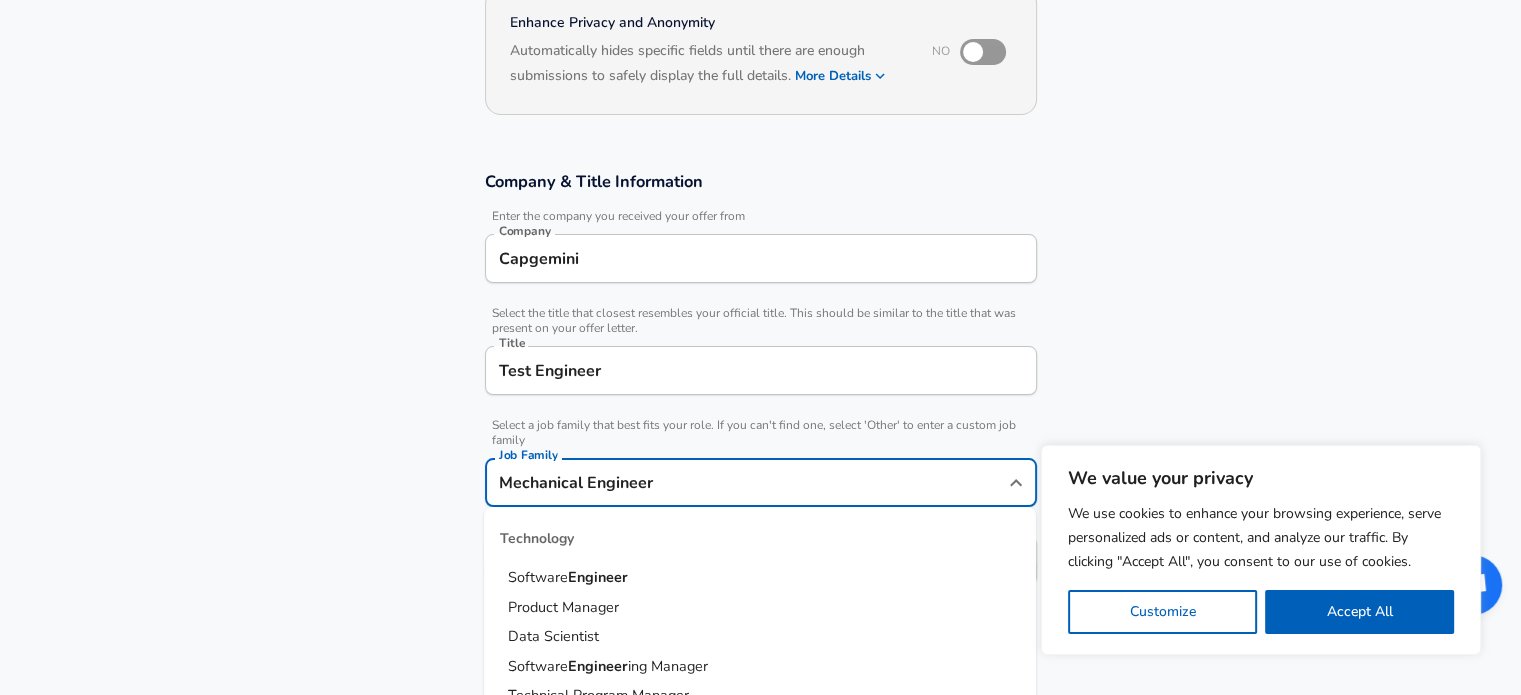 scroll, scrollTop: 249, scrollLeft: 0, axis: vertical 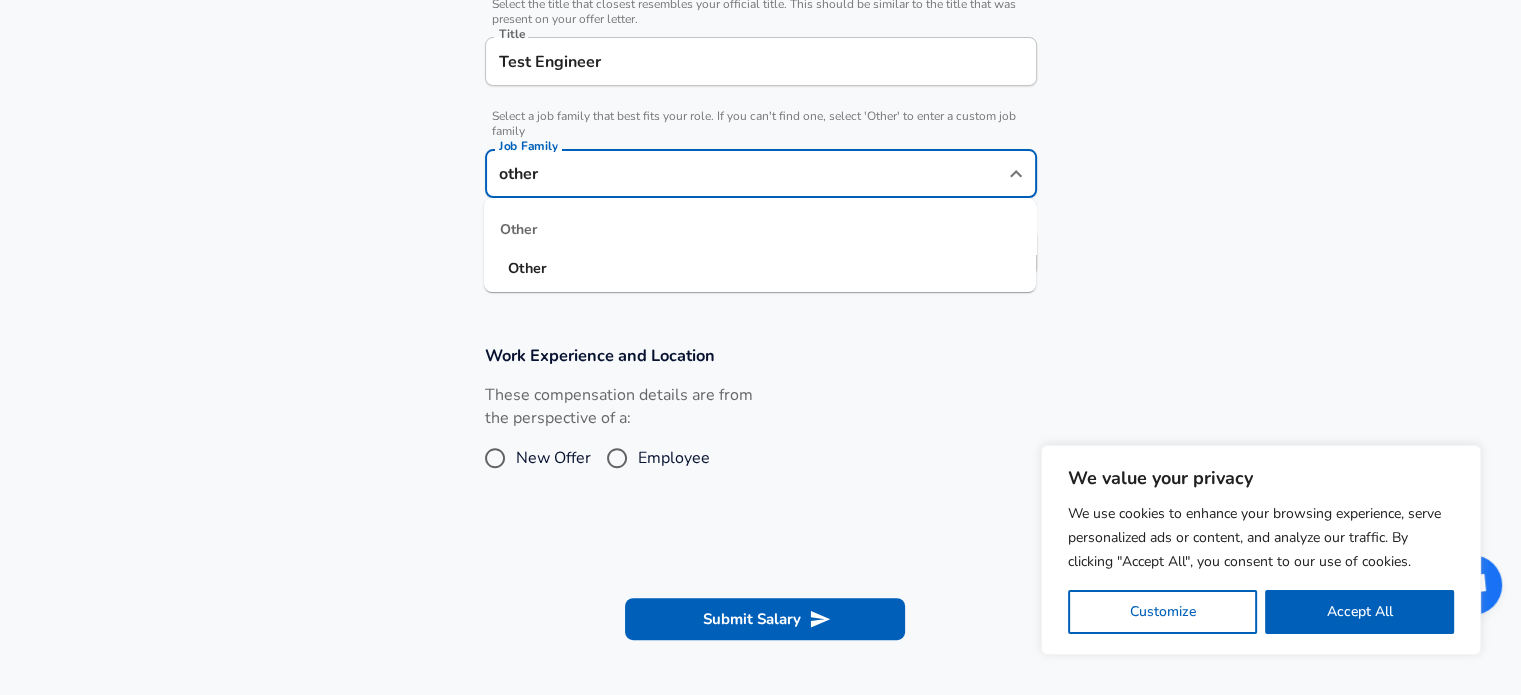click on "Other" at bounding box center (527, 268) 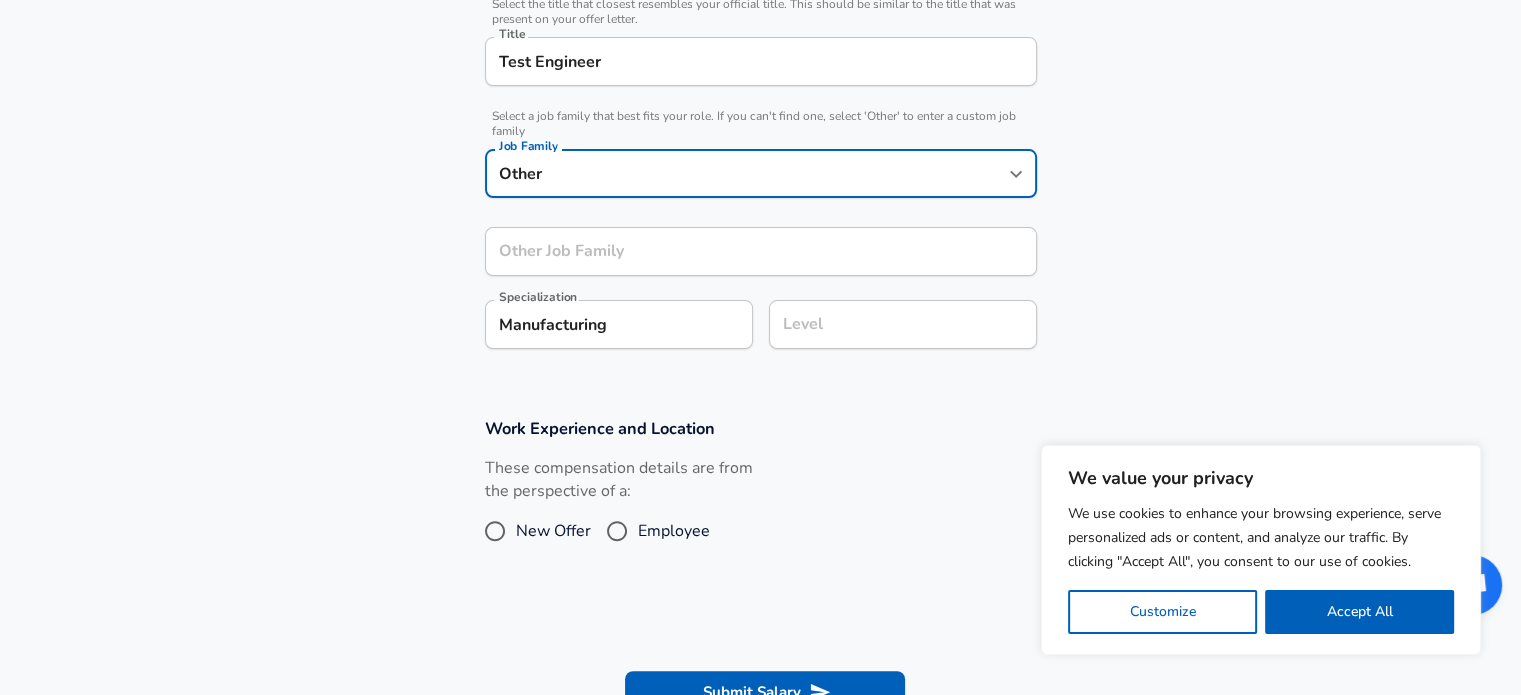 type on "Other" 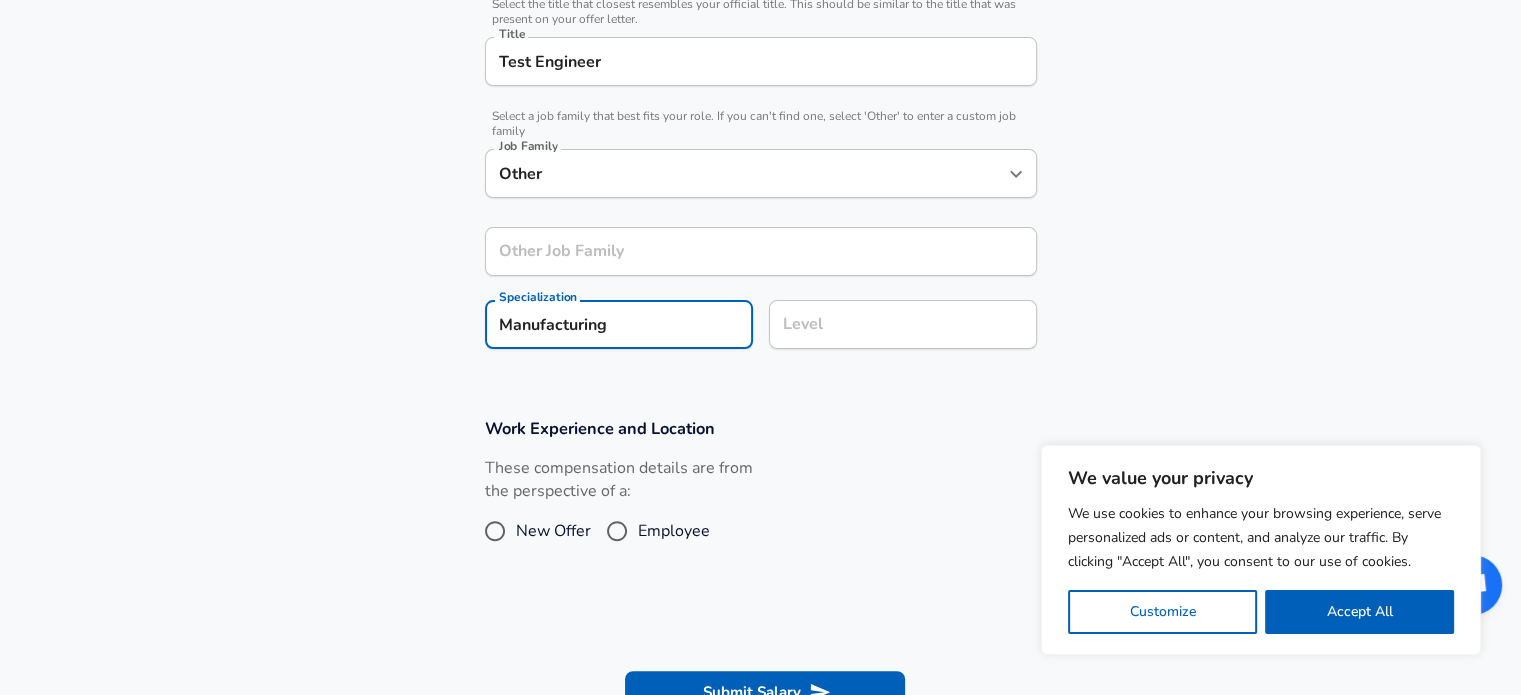 scroll, scrollTop: 578, scrollLeft: 0, axis: vertical 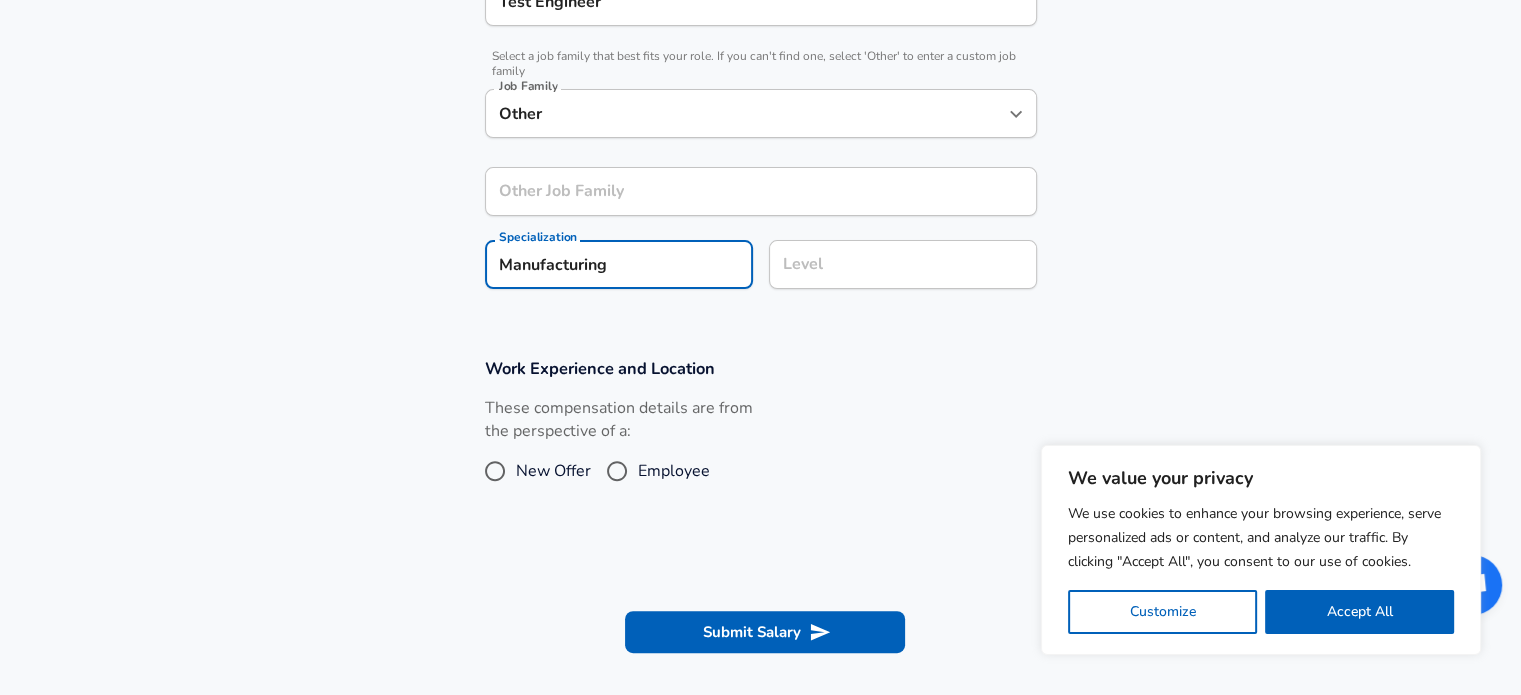 click on "Manufacturing" at bounding box center [619, 264] 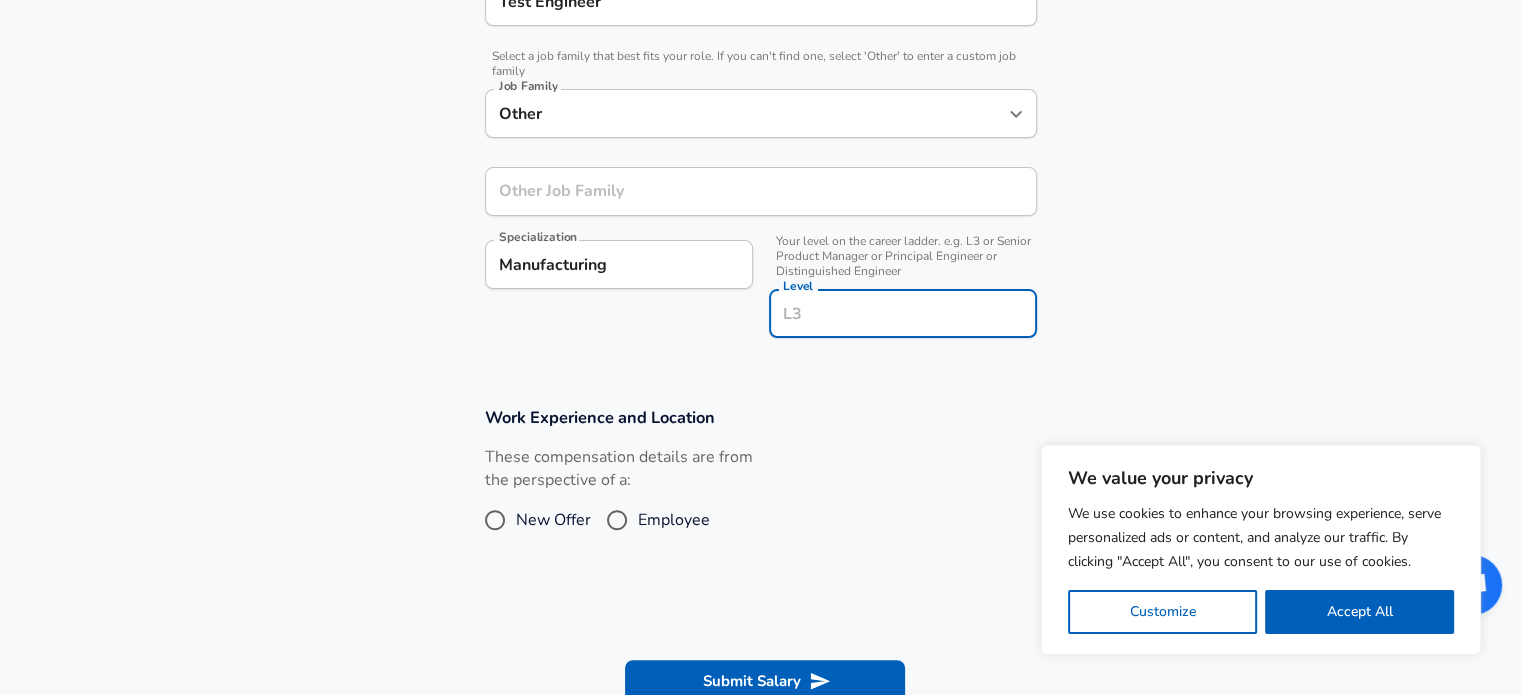 scroll, scrollTop: 618, scrollLeft: 0, axis: vertical 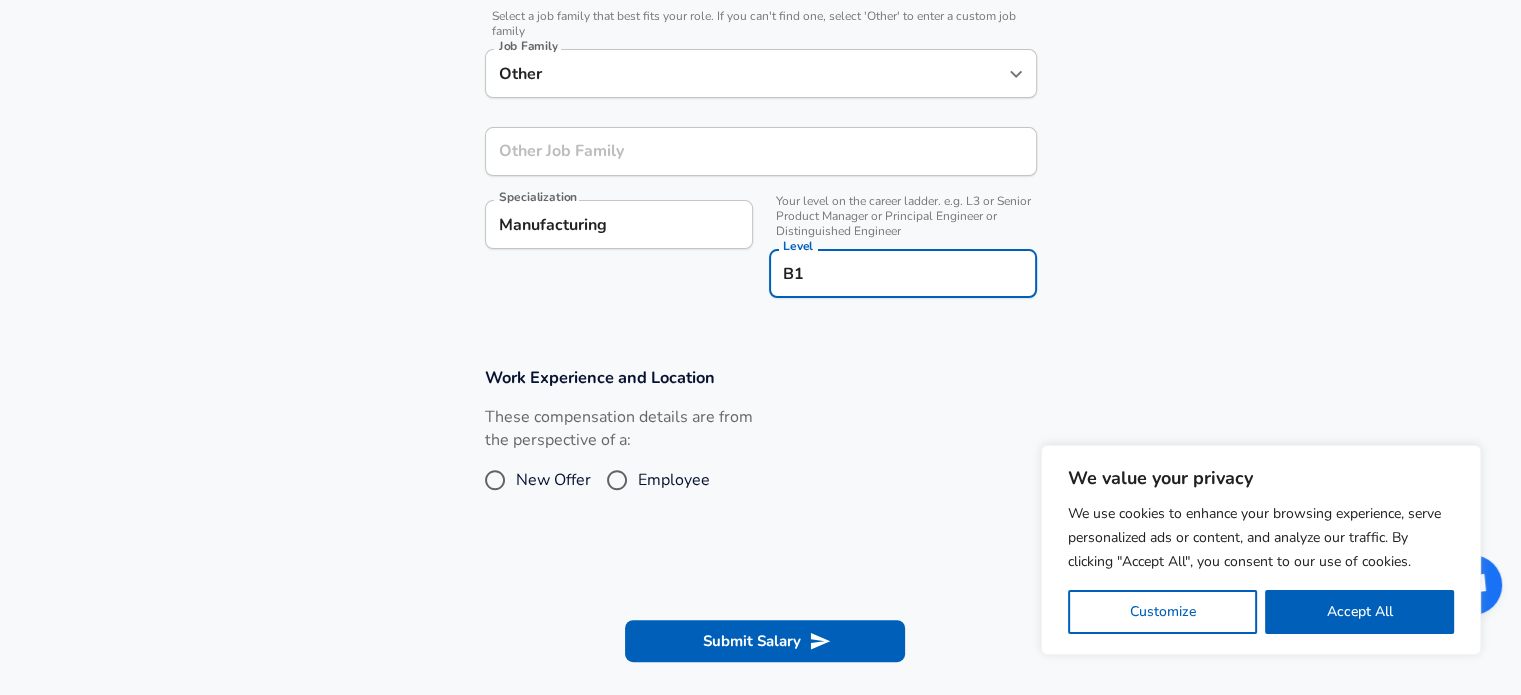 type on "B1" 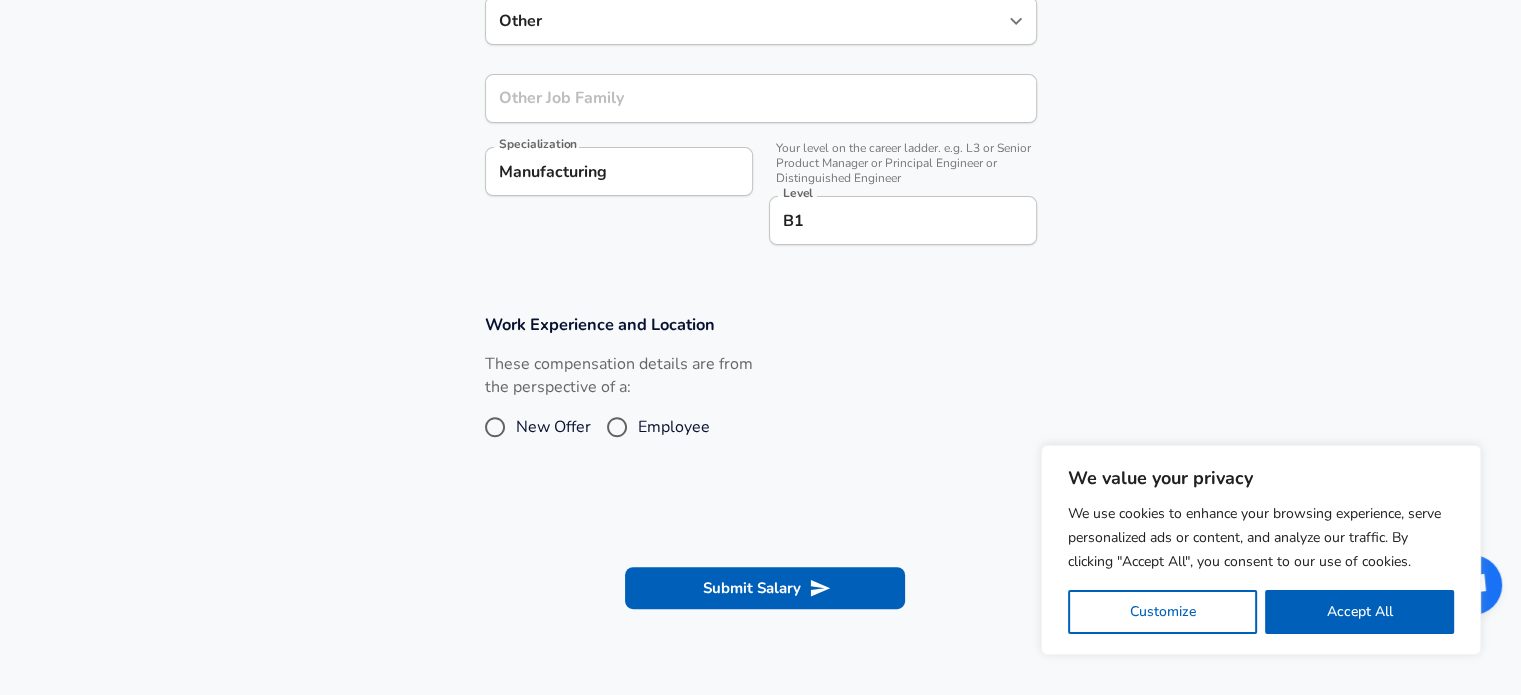 scroll, scrollTop: 682, scrollLeft: 0, axis: vertical 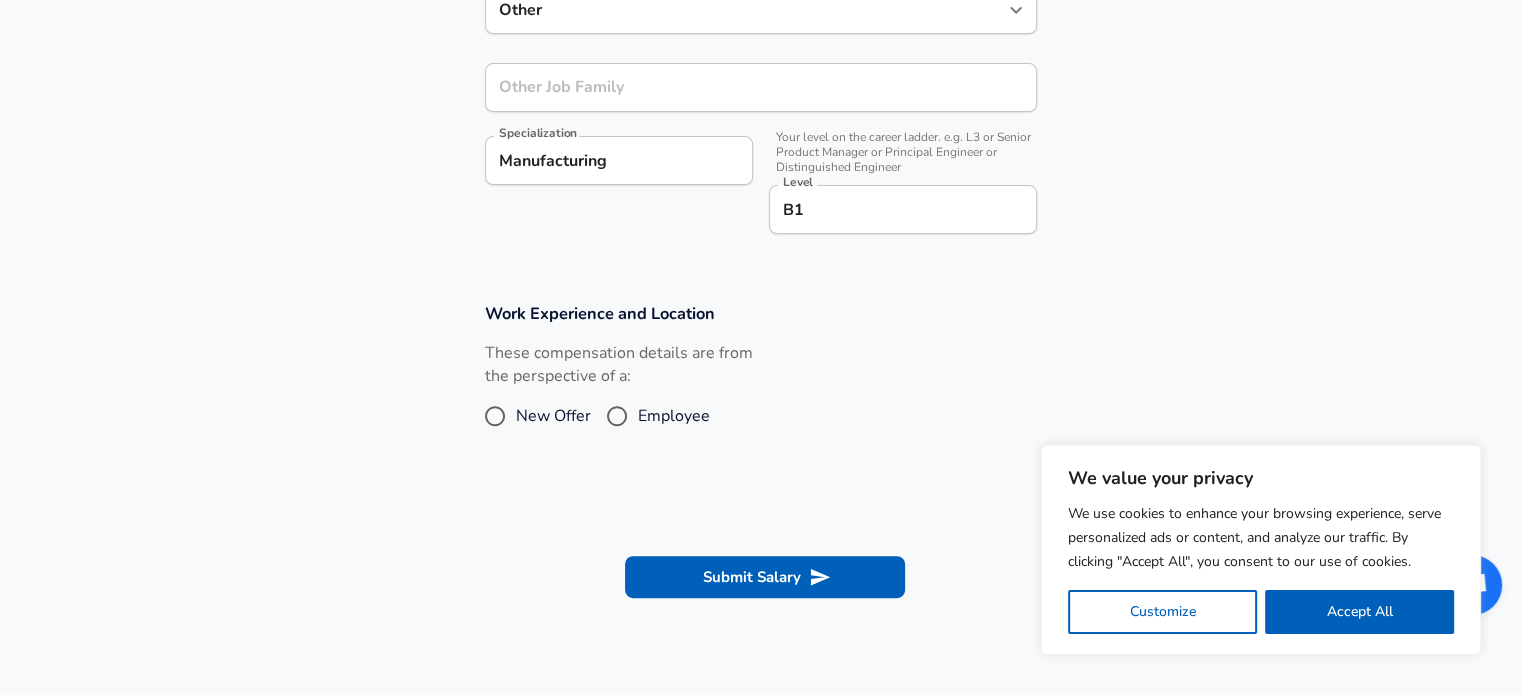 click on "Employee" at bounding box center [617, 416] 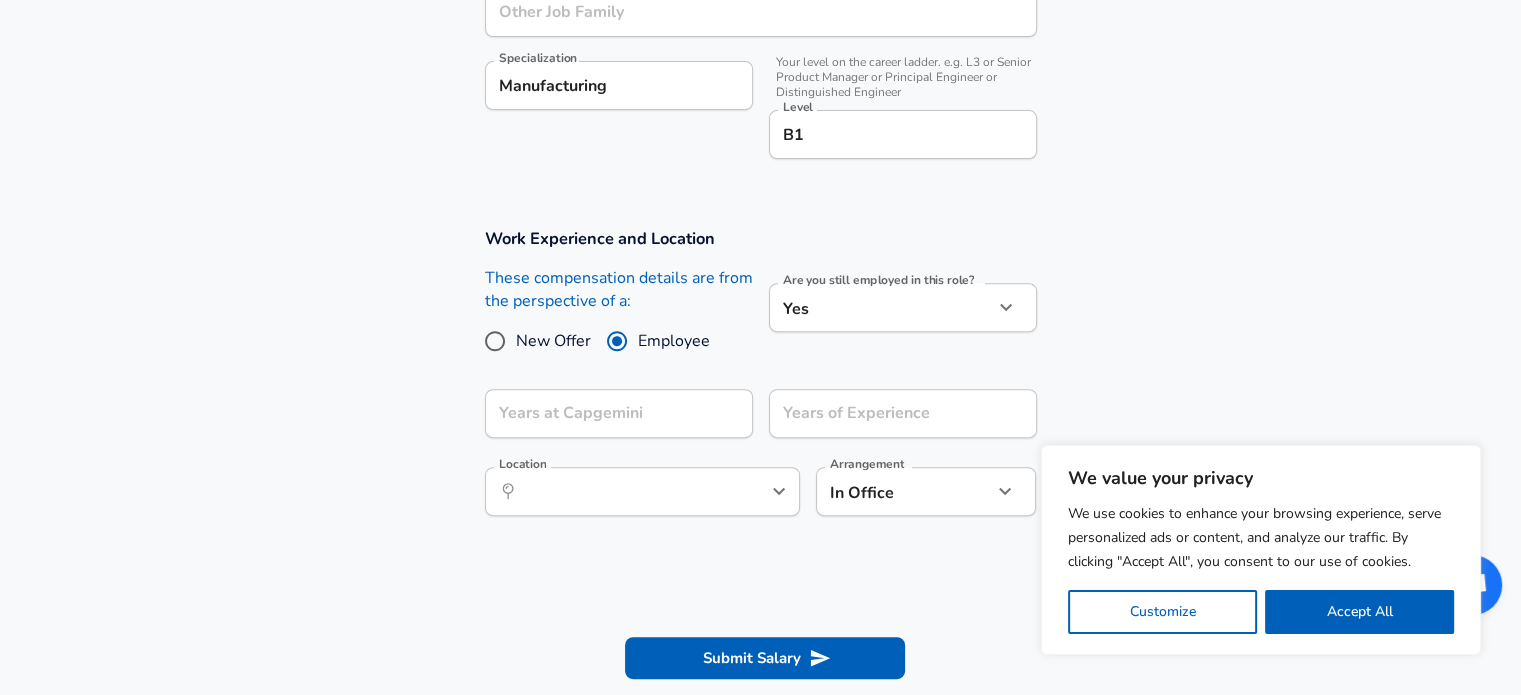 scroll, scrollTop: 758, scrollLeft: 0, axis: vertical 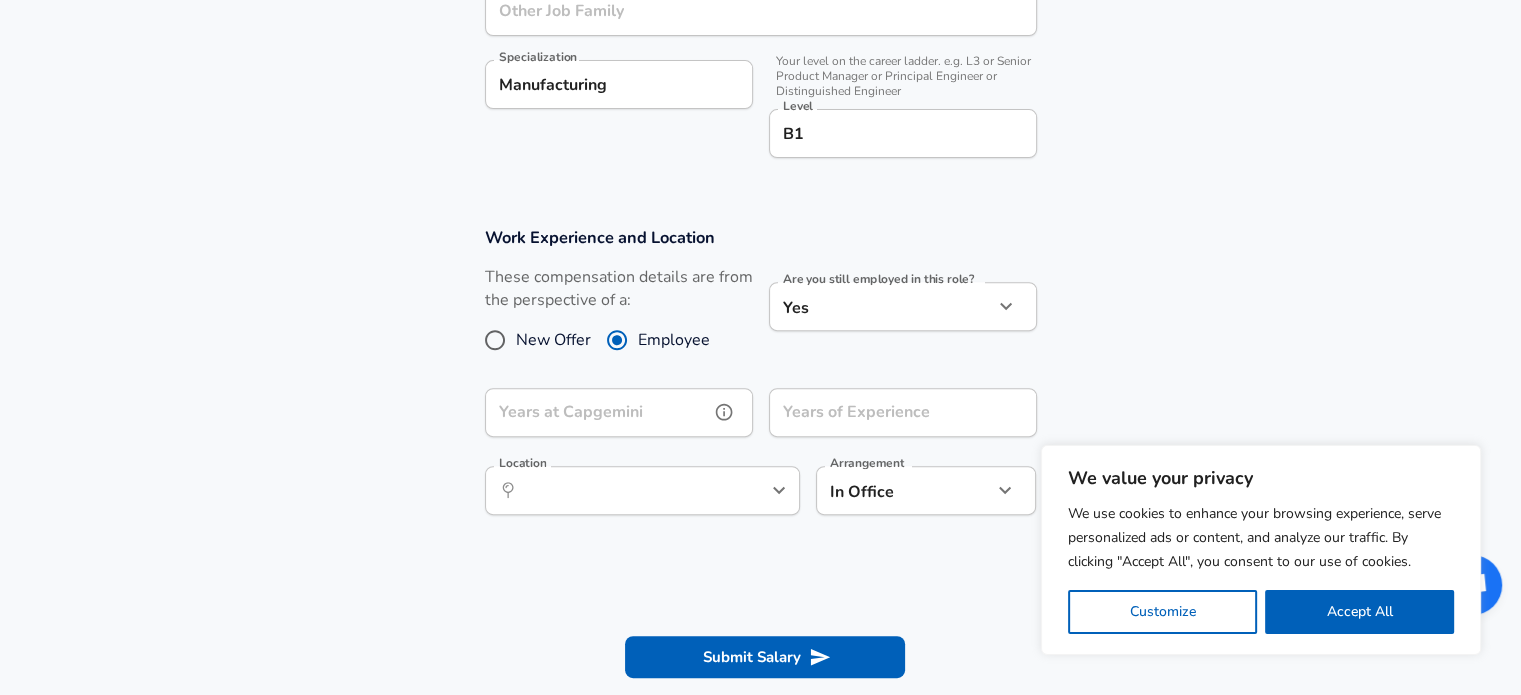 click on "Years at Capgemini" at bounding box center (597, 412) 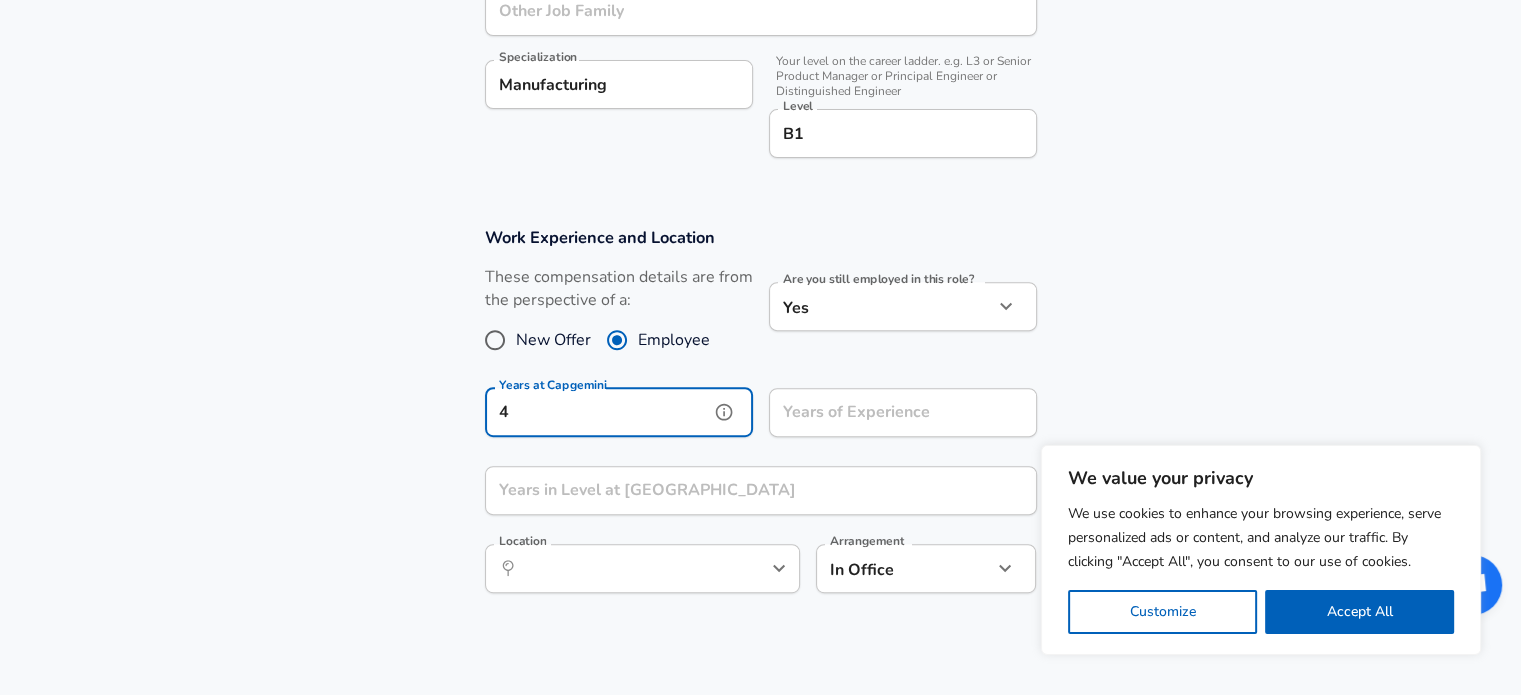 type on "4" 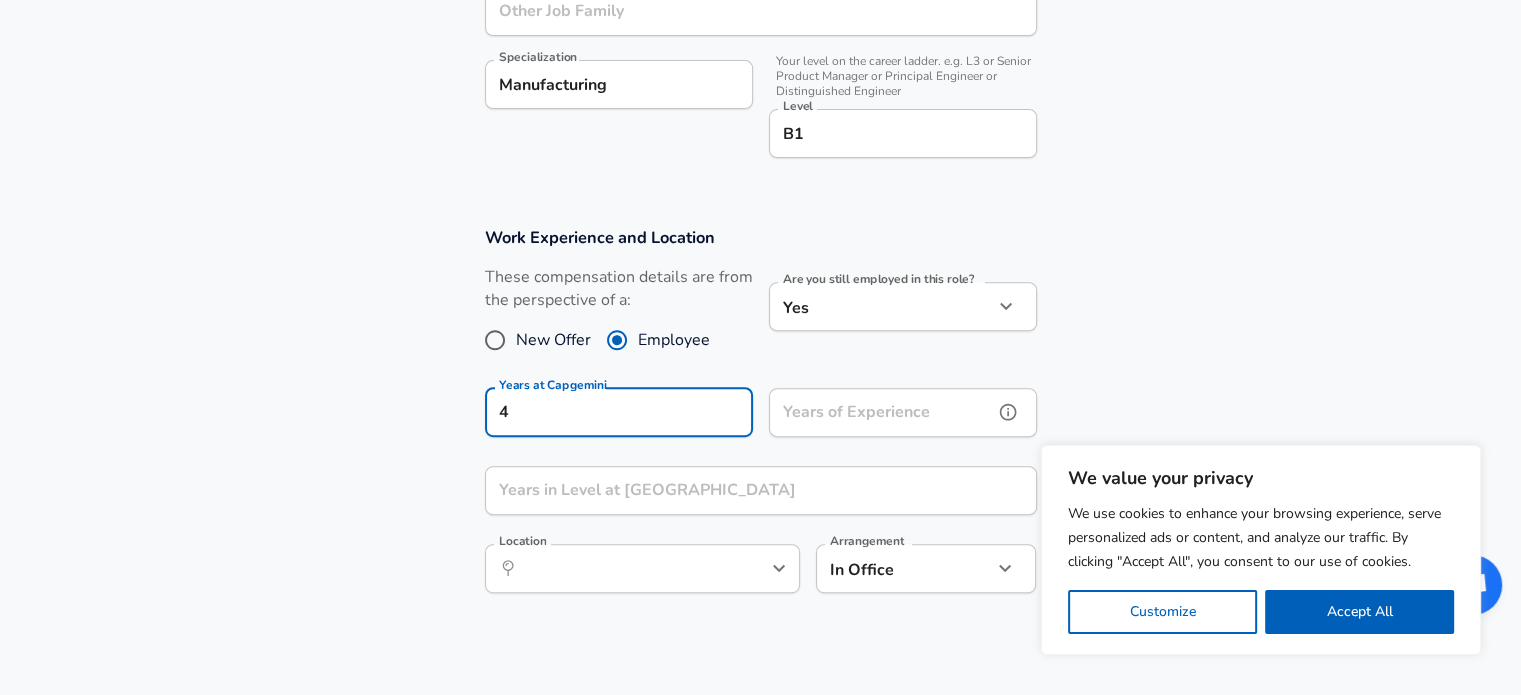 click on "Years of Experience" at bounding box center [881, 412] 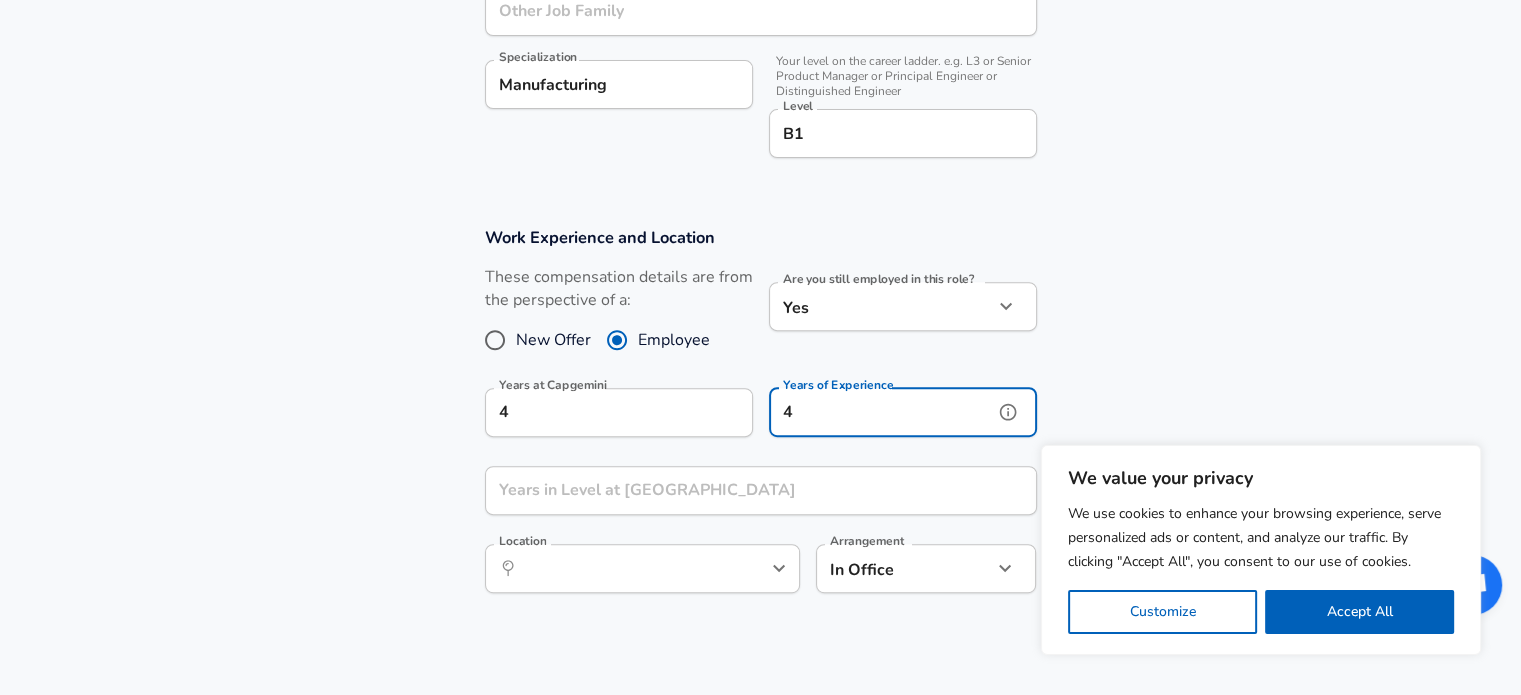 type on "4" 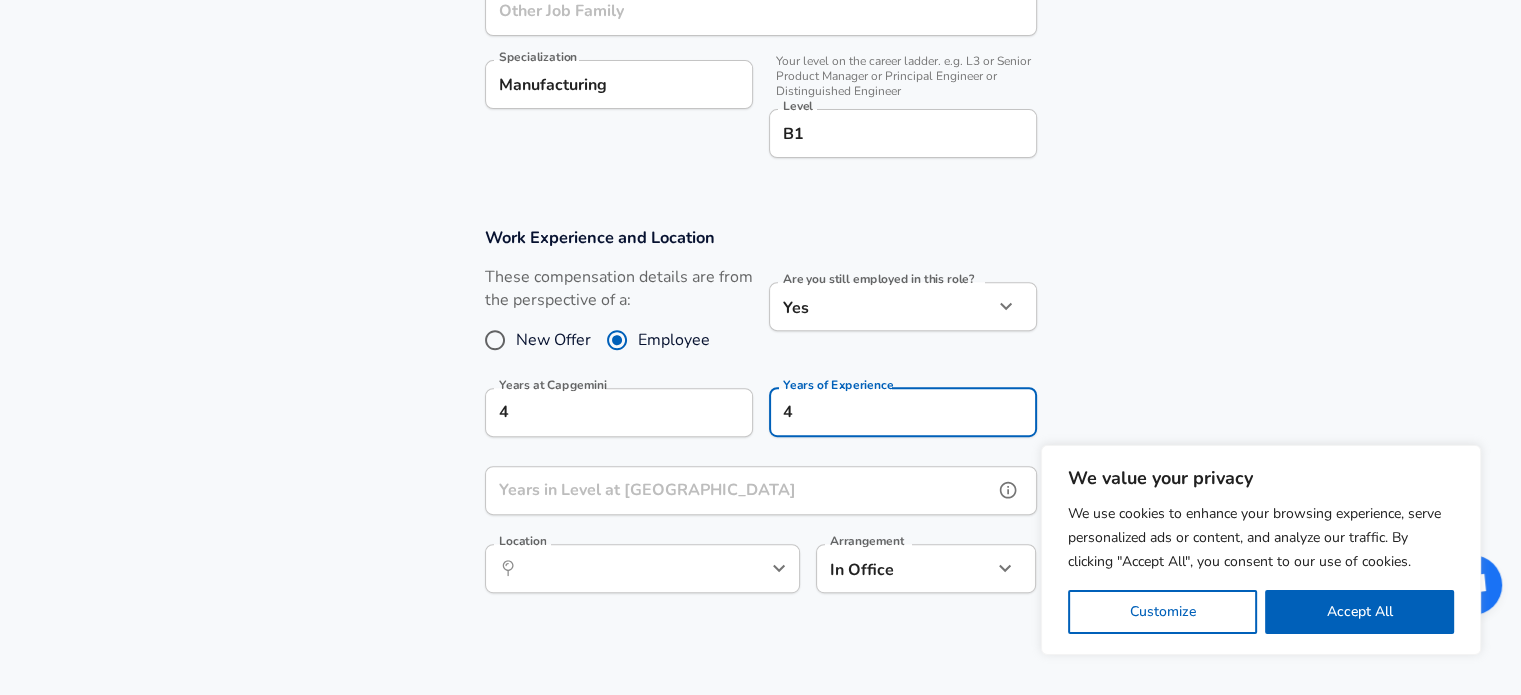 click on "Years in Level at [GEOGRAPHIC_DATA]" at bounding box center (739, 490) 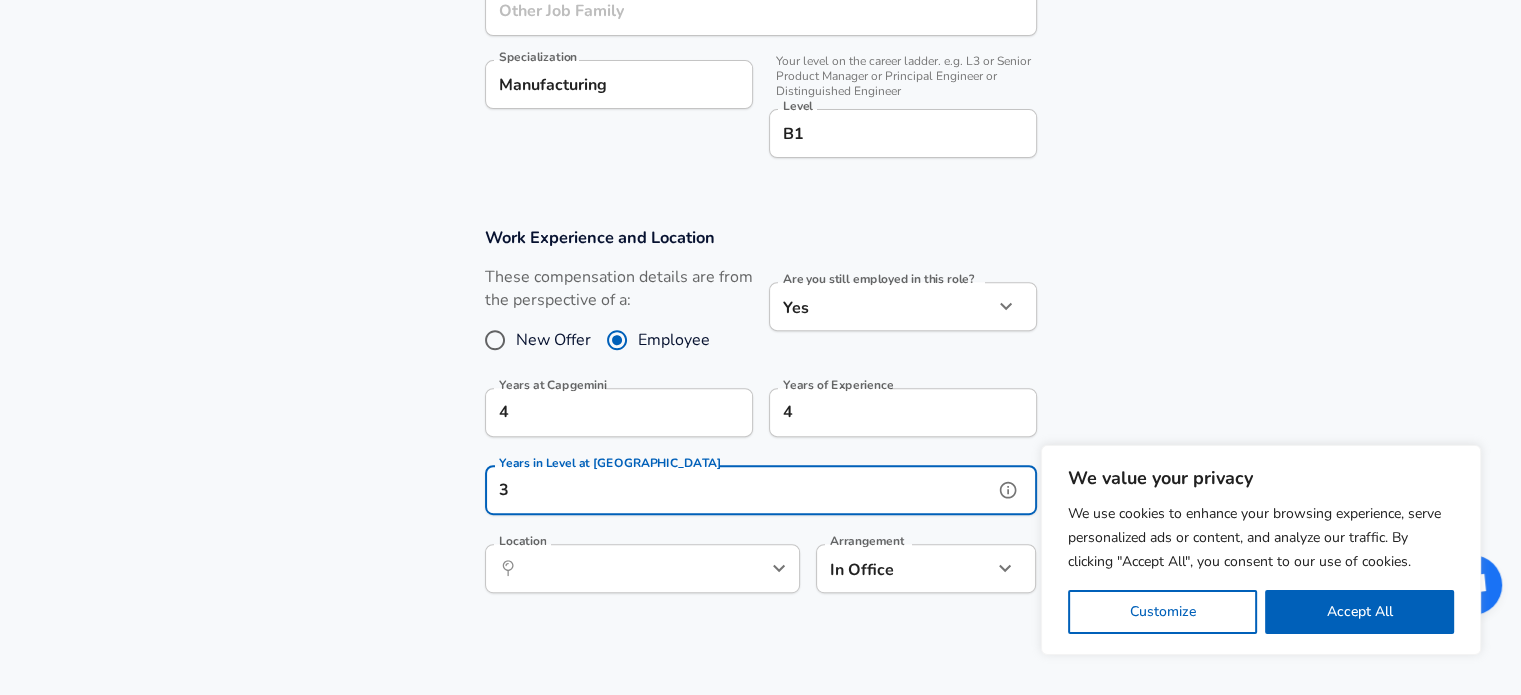 type on "3" 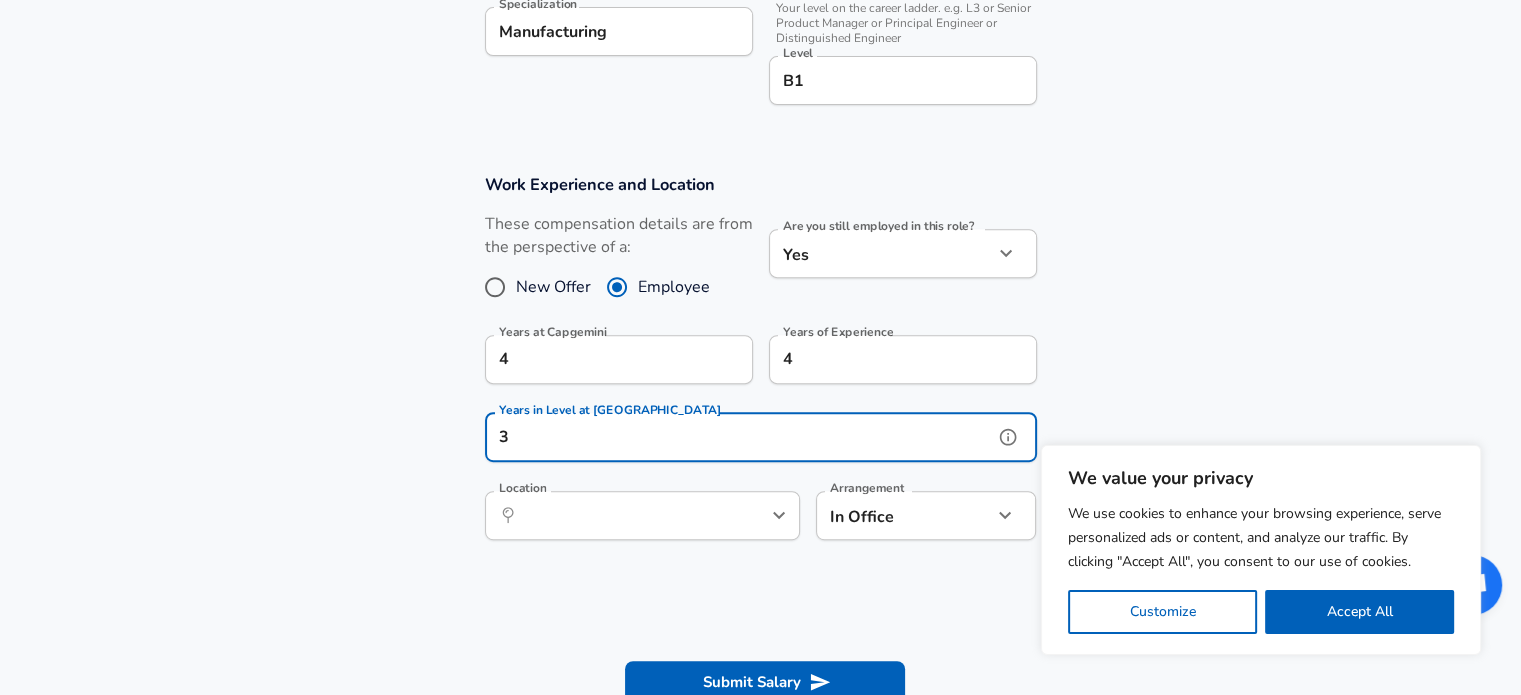scroll, scrollTop: 831, scrollLeft: 0, axis: vertical 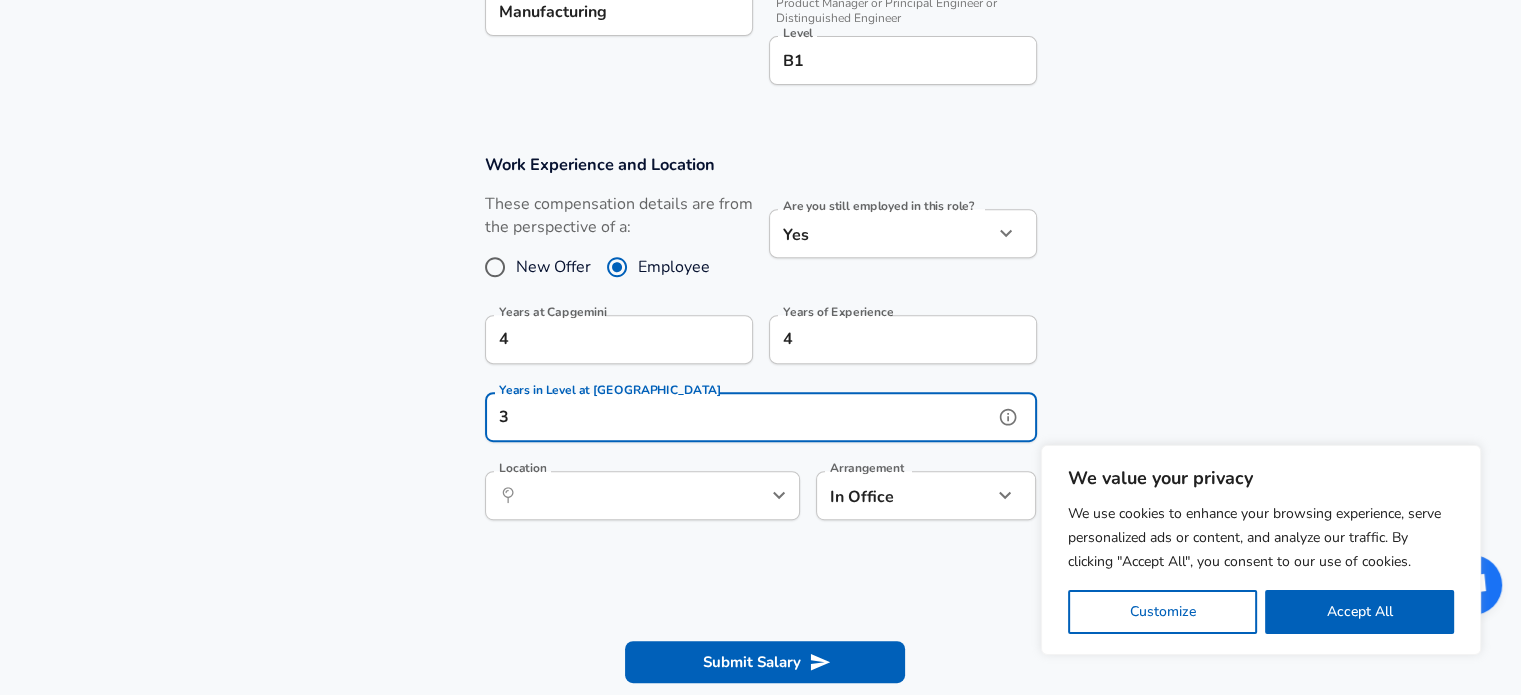 click on "​ Location" at bounding box center [642, 495] 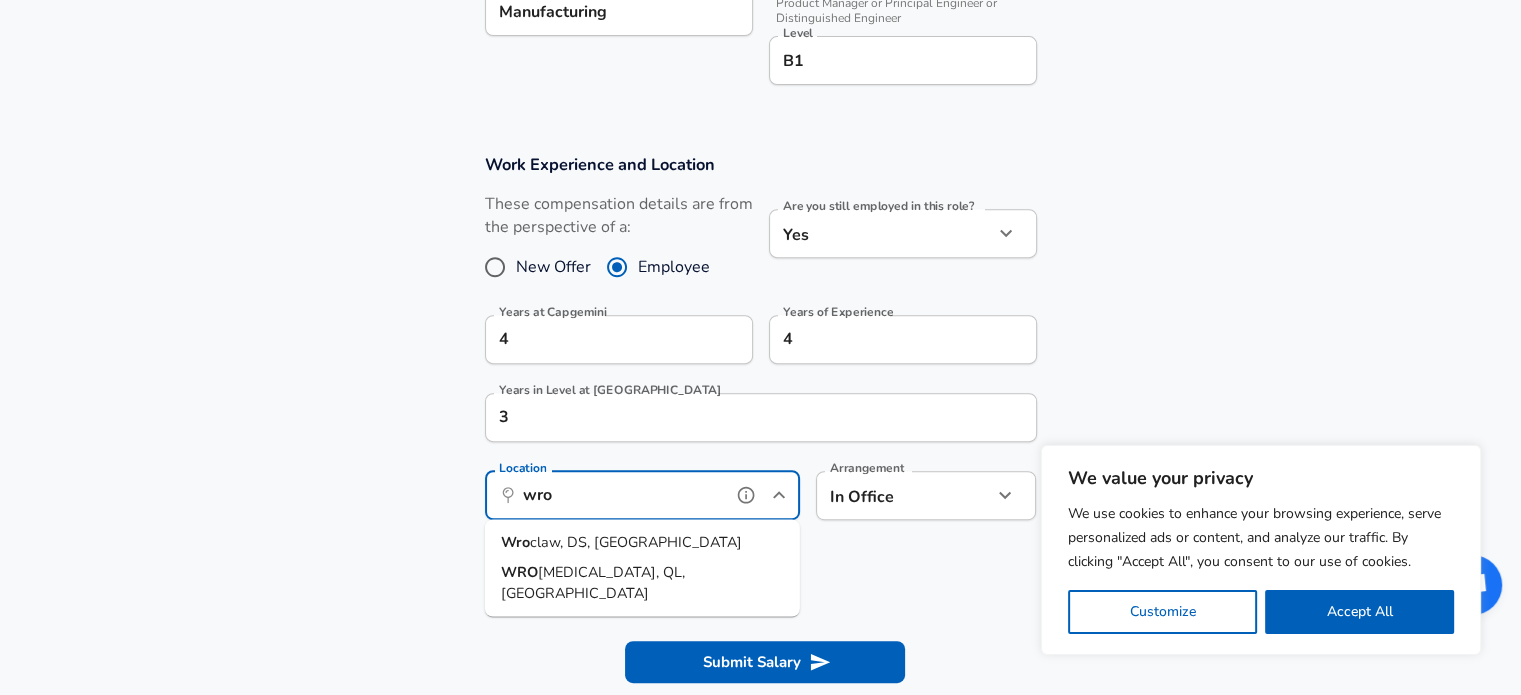 click on "claw, DS, [GEOGRAPHIC_DATA]" at bounding box center [636, 541] 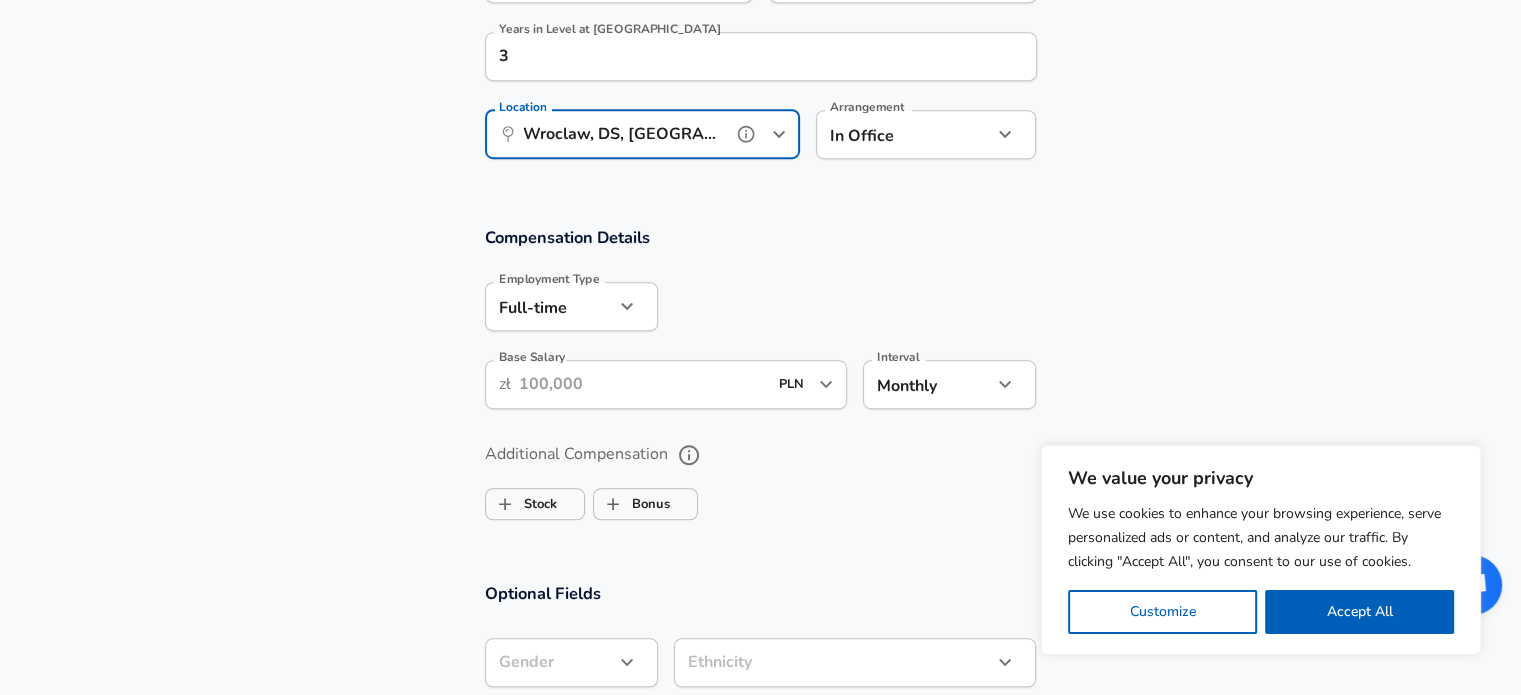 scroll, scrollTop: 1195, scrollLeft: 0, axis: vertical 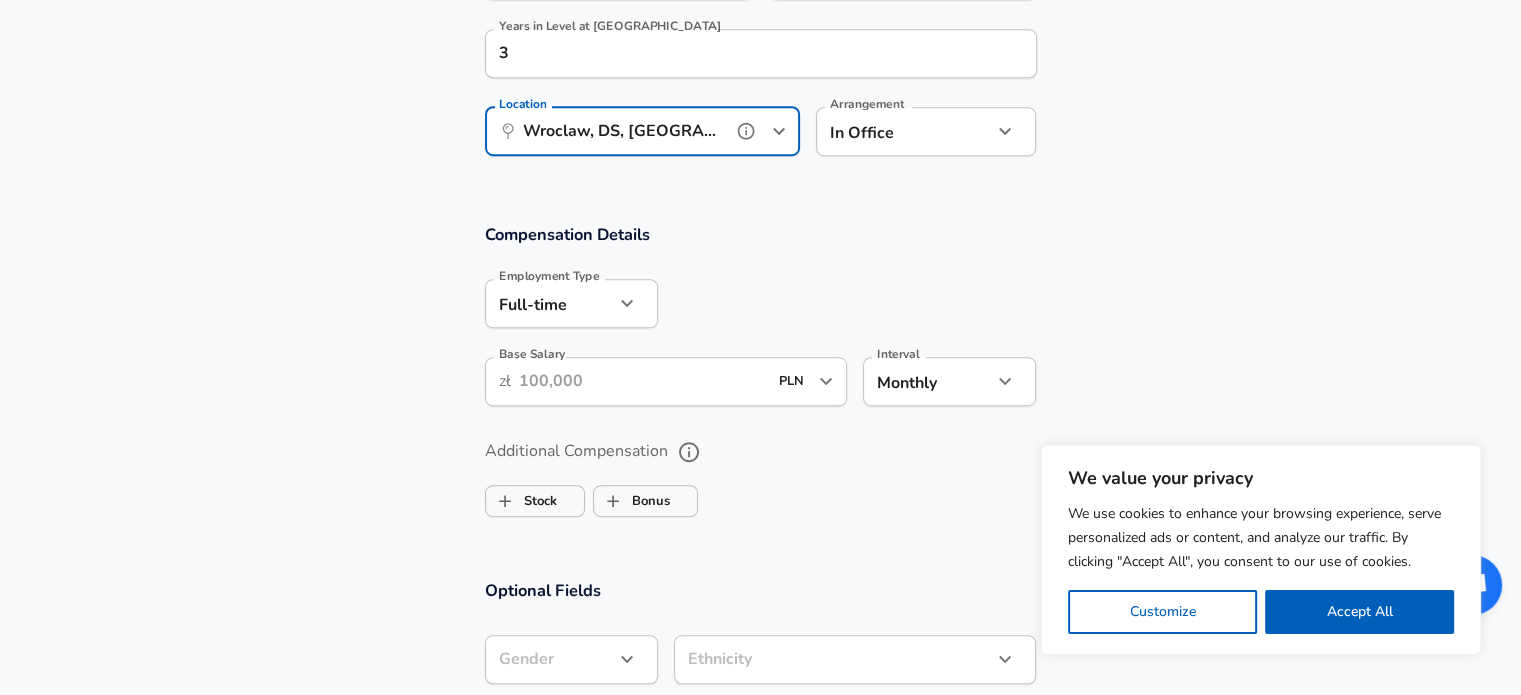 type on "Wroclaw, DS, [GEOGRAPHIC_DATA]" 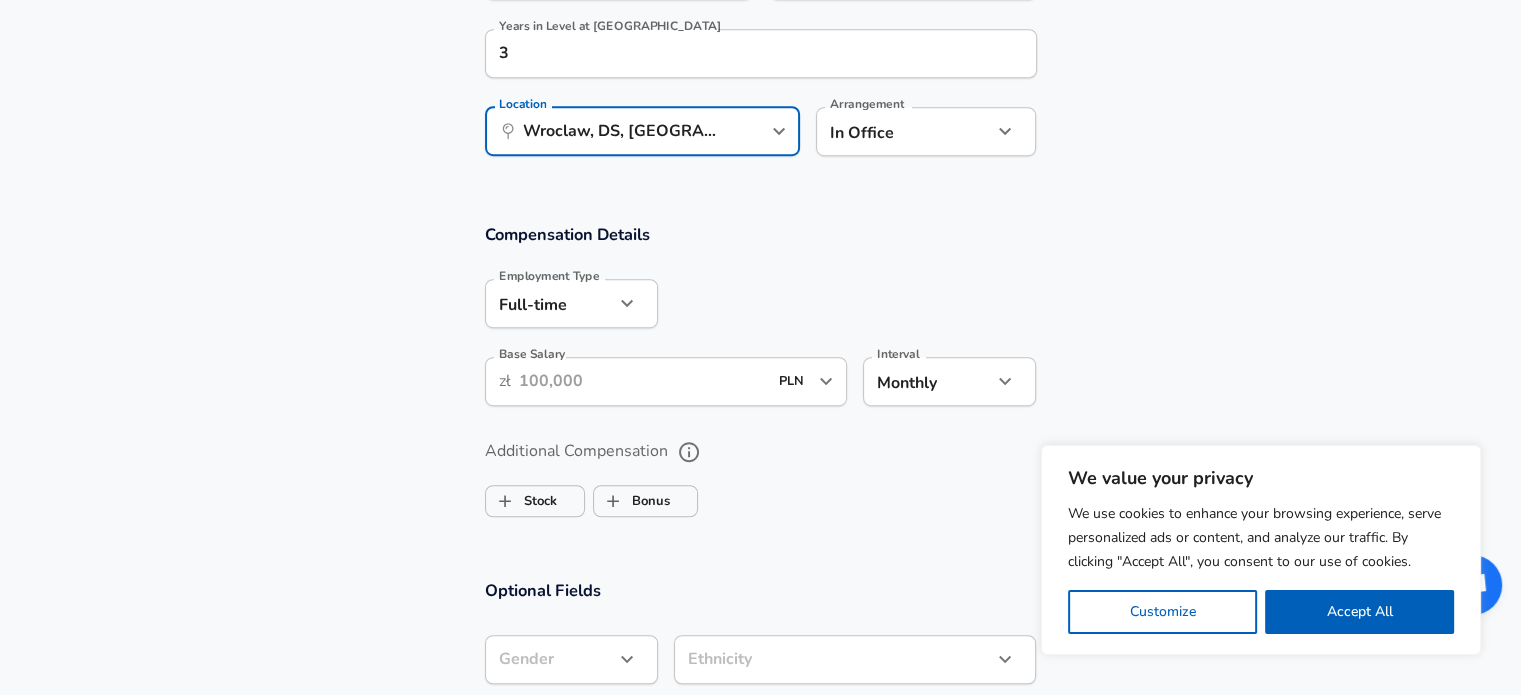 click on "Base Salary" at bounding box center (643, 381) 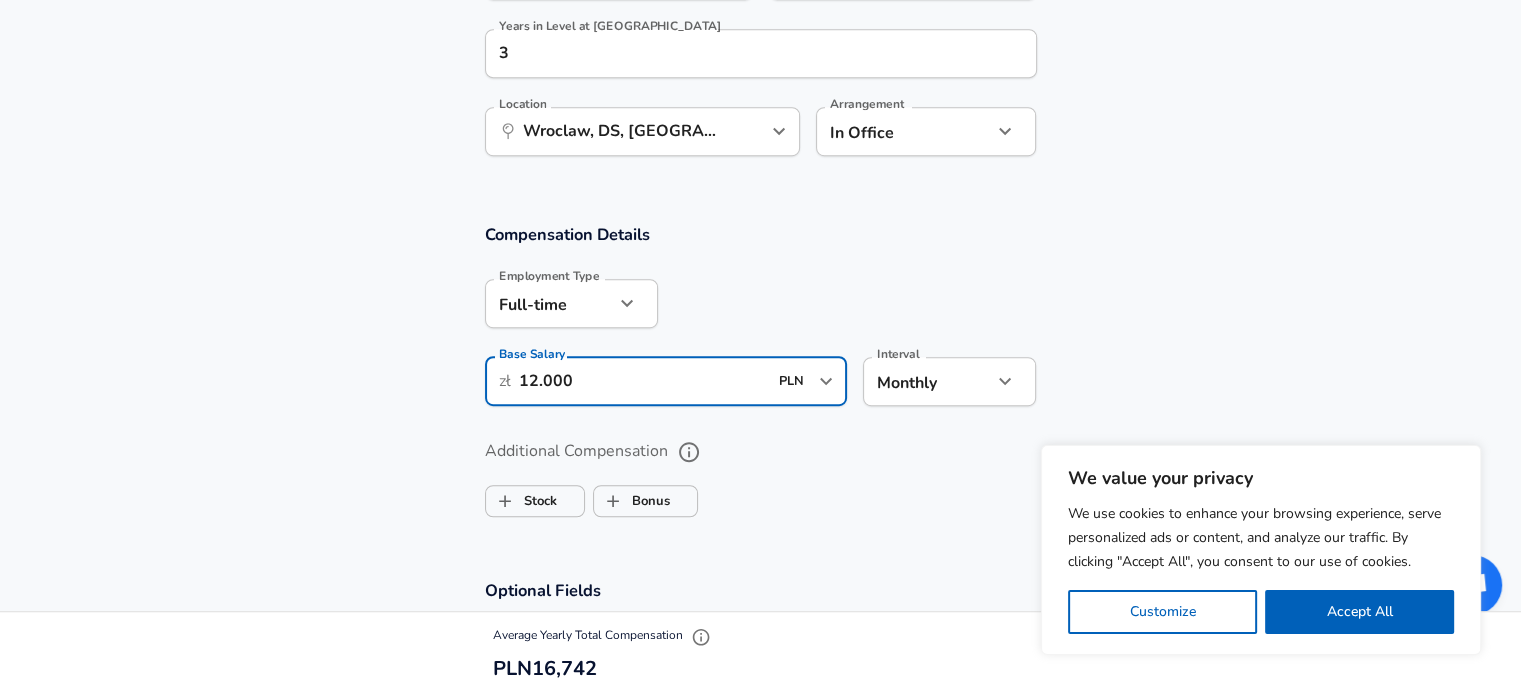 type on "12.000" 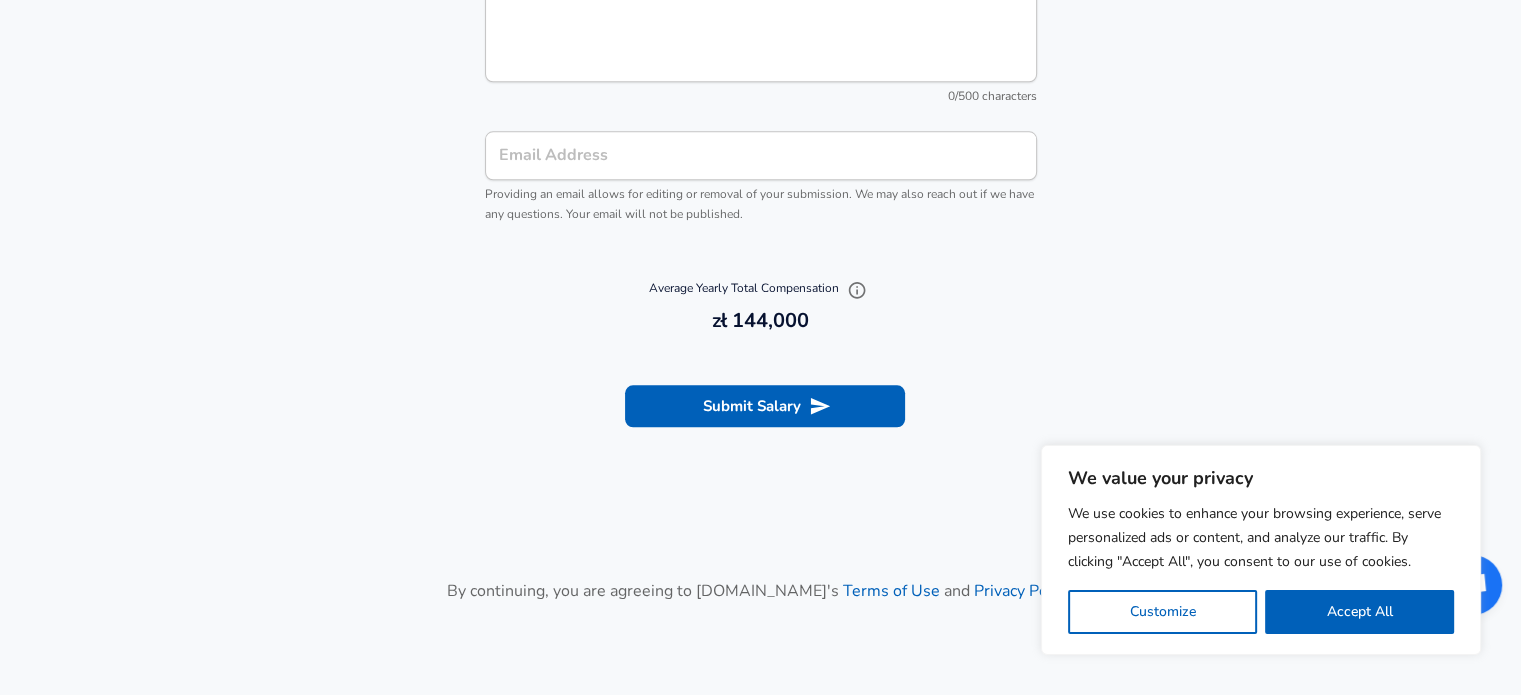 scroll, scrollTop: 2187, scrollLeft: 0, axis: vertical 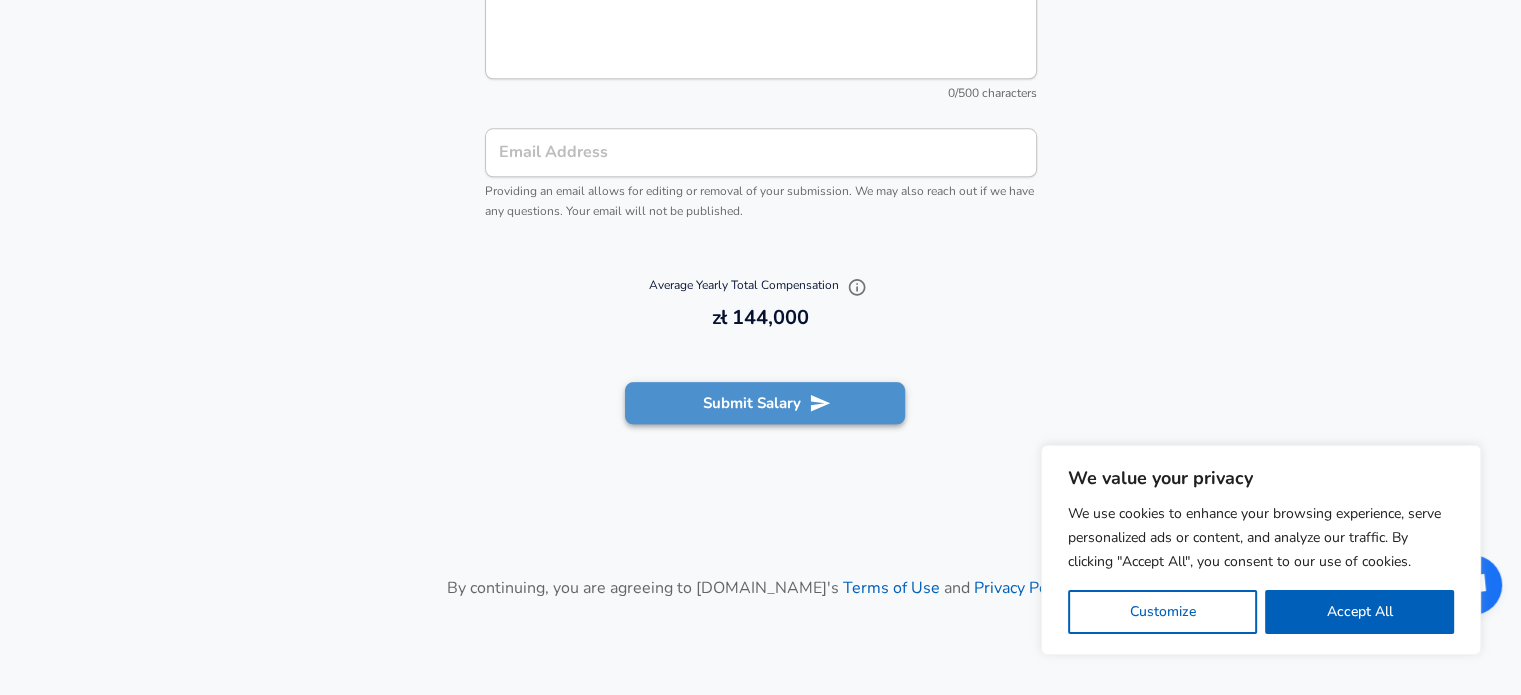 click on "Submit Salary" at bounding box center (765, 403) 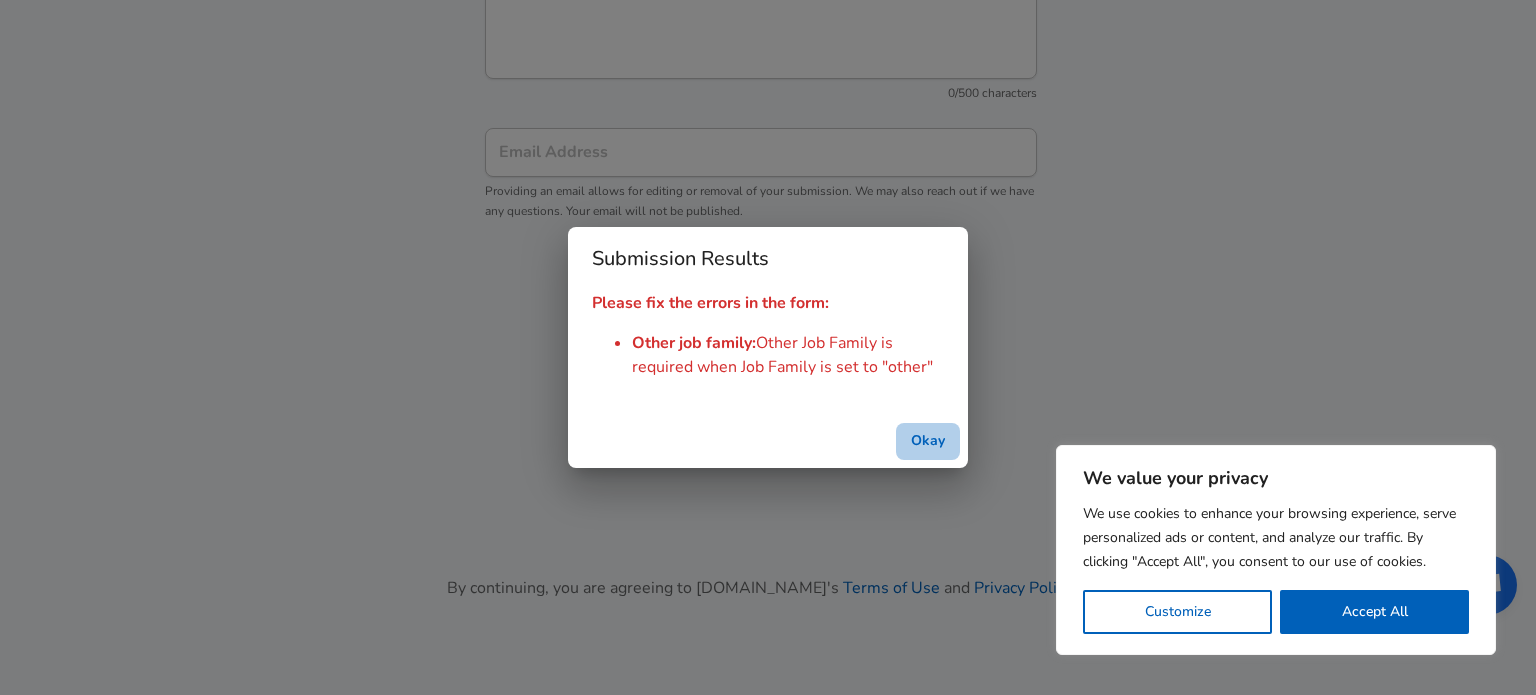 click on "Okay" at bounding box center (928, 441) 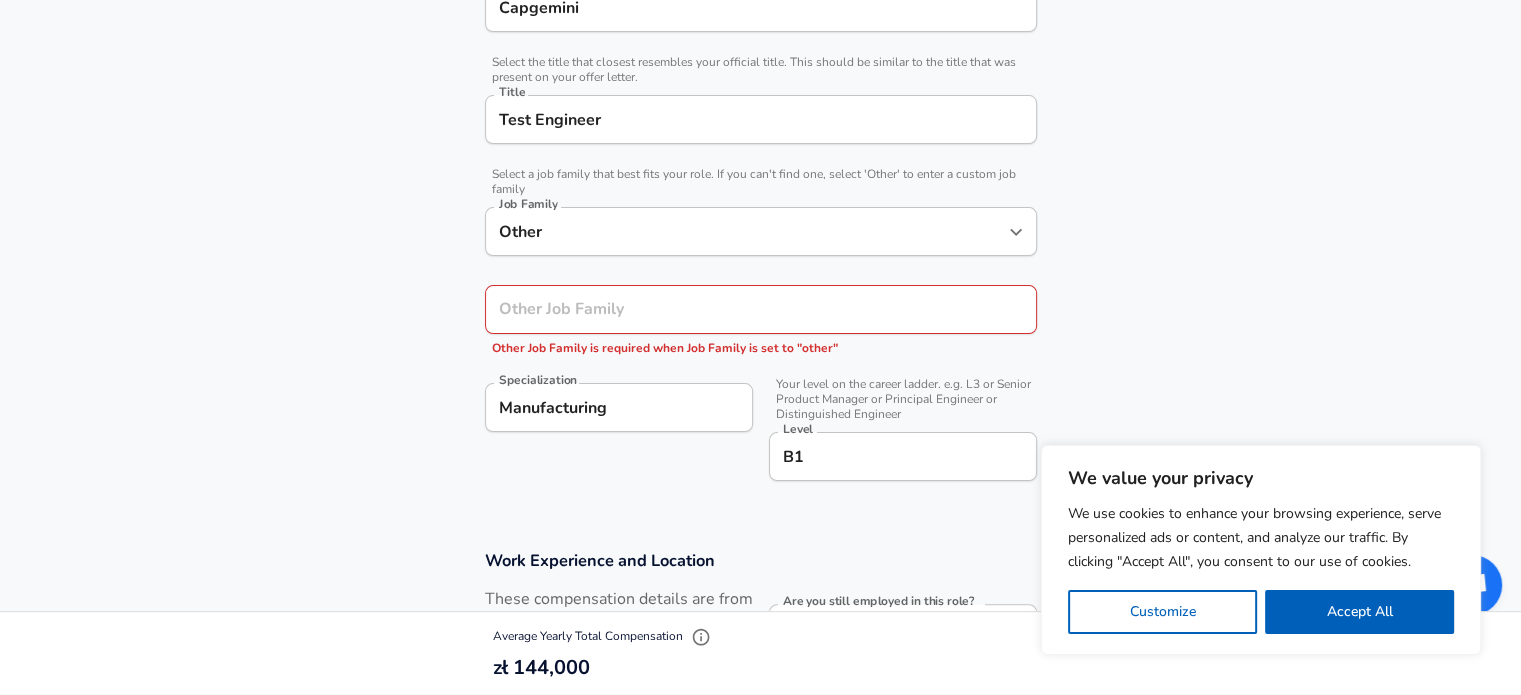 scroll, scrollTop: 394, scrollLeft: 0, axis: vertical 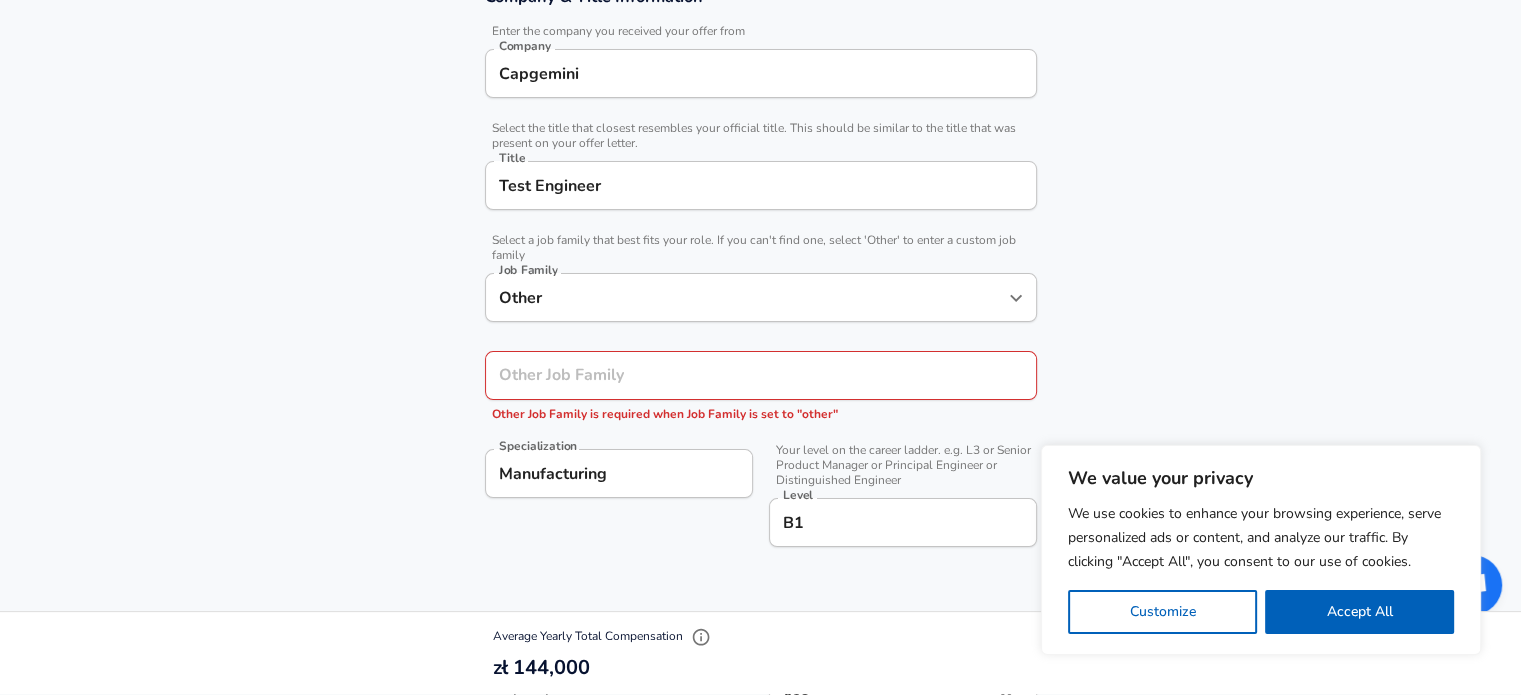 click on "Other Job Family" at bounding box center (761, 375) 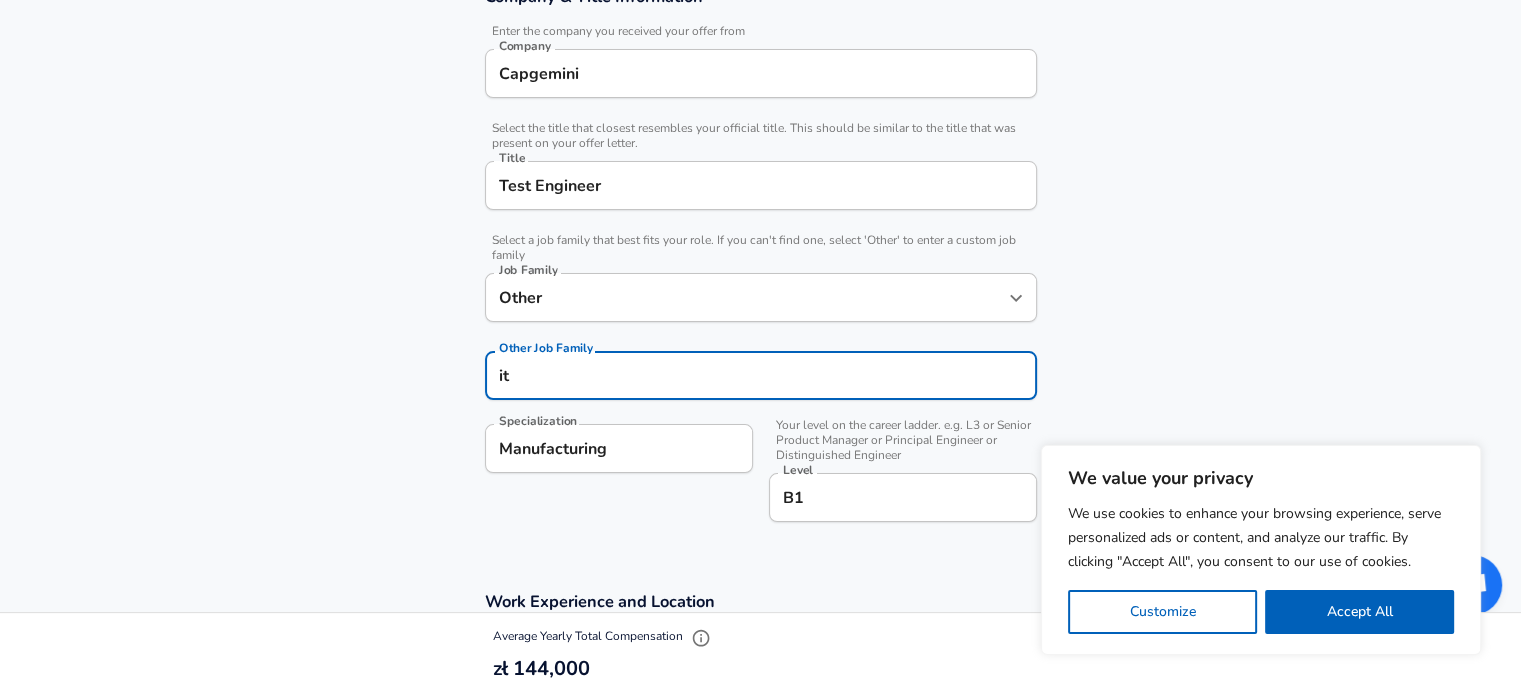 type on "i" 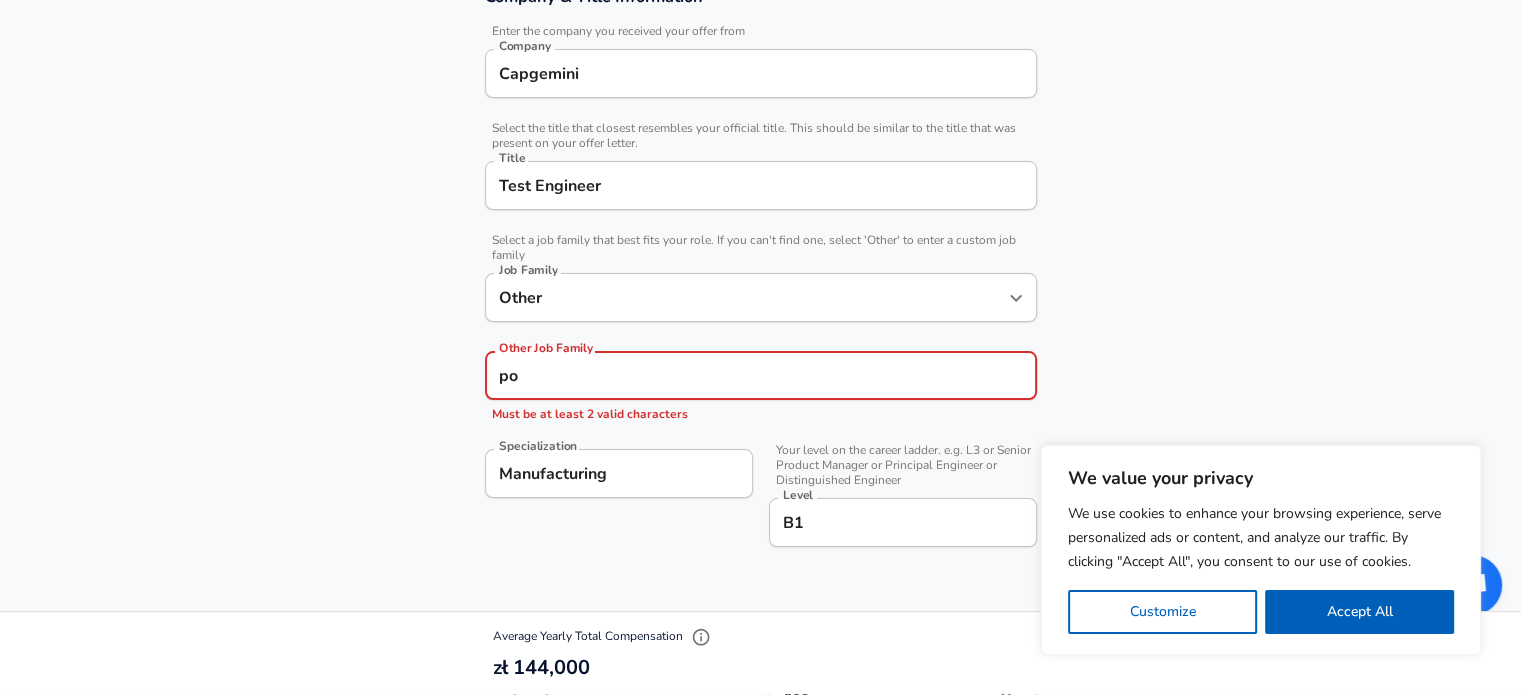 type on "p" 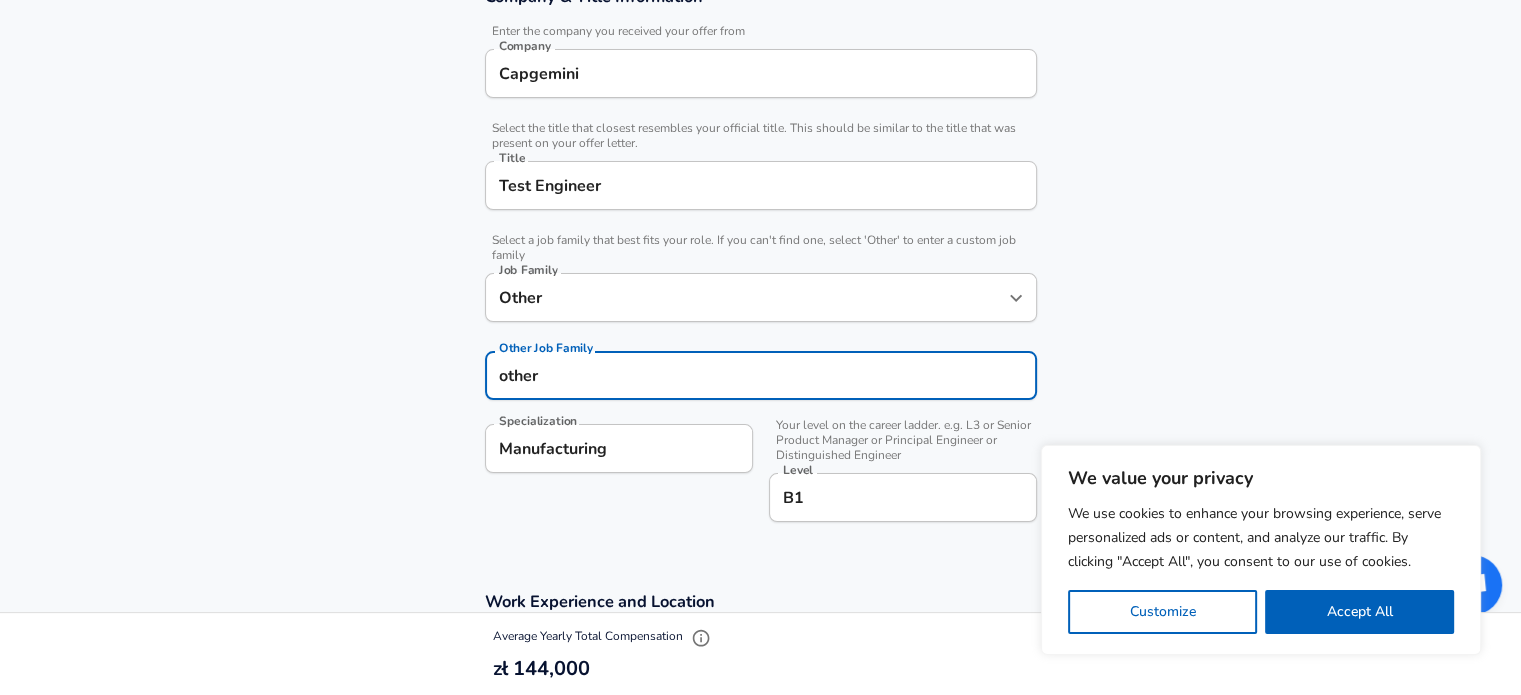 type on "other" 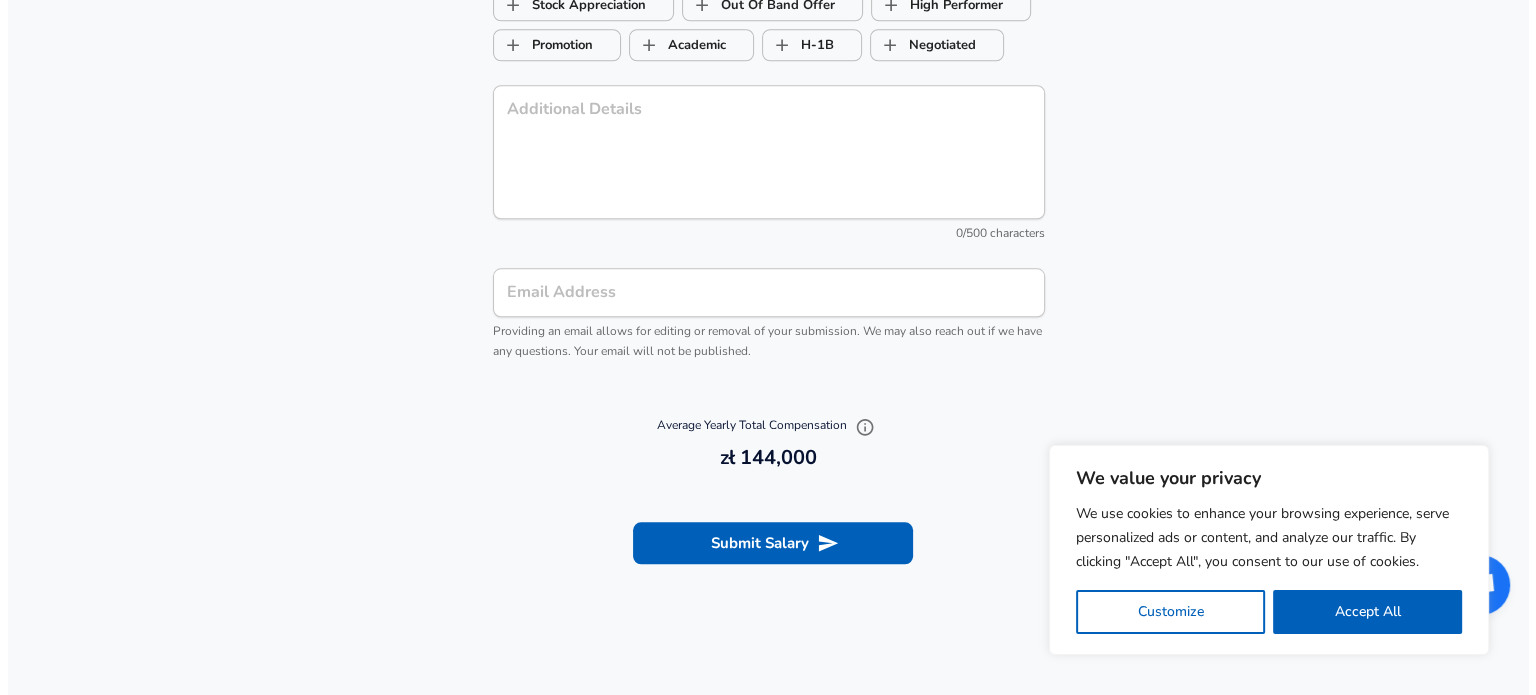 scroll, scrollTop: 2359, scrollLeft: 0, axis: vertical 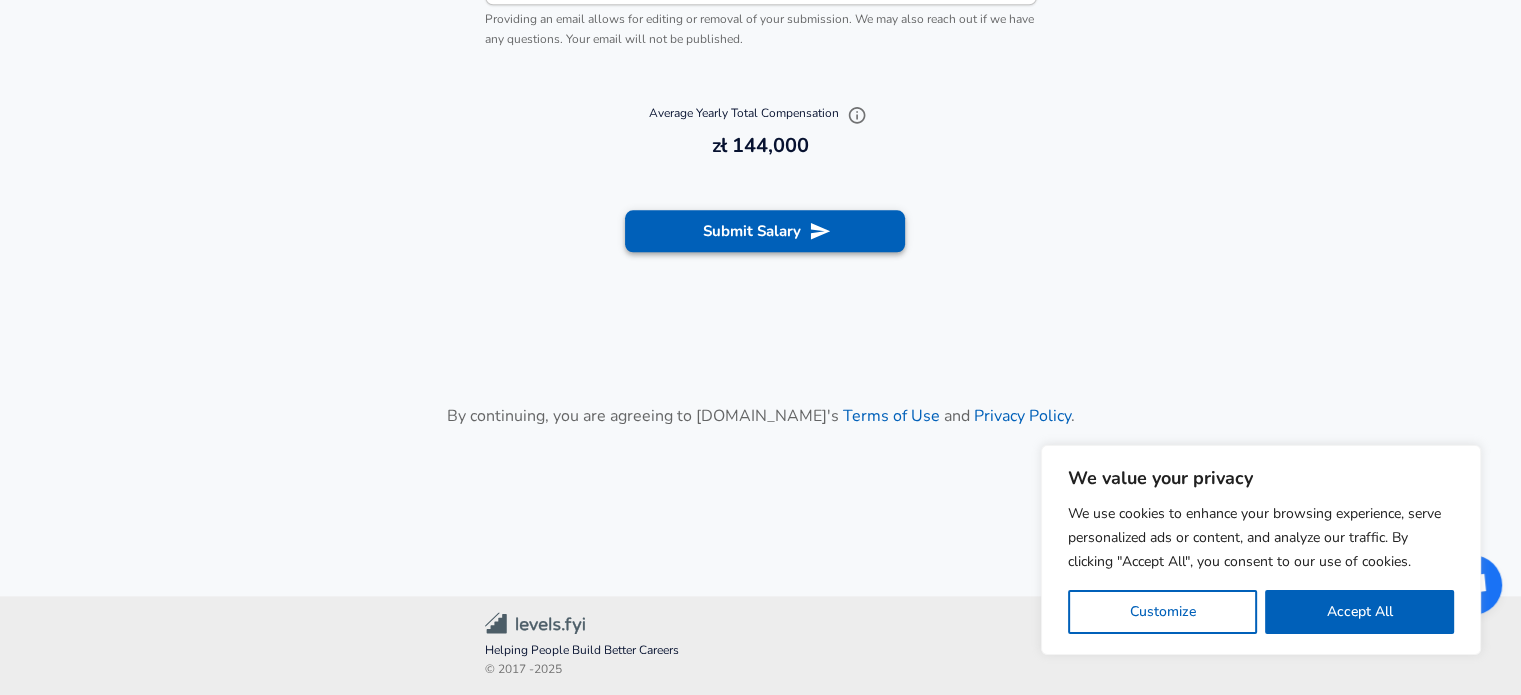 click on "Submit Salary" at bounding box center [765, 231] 